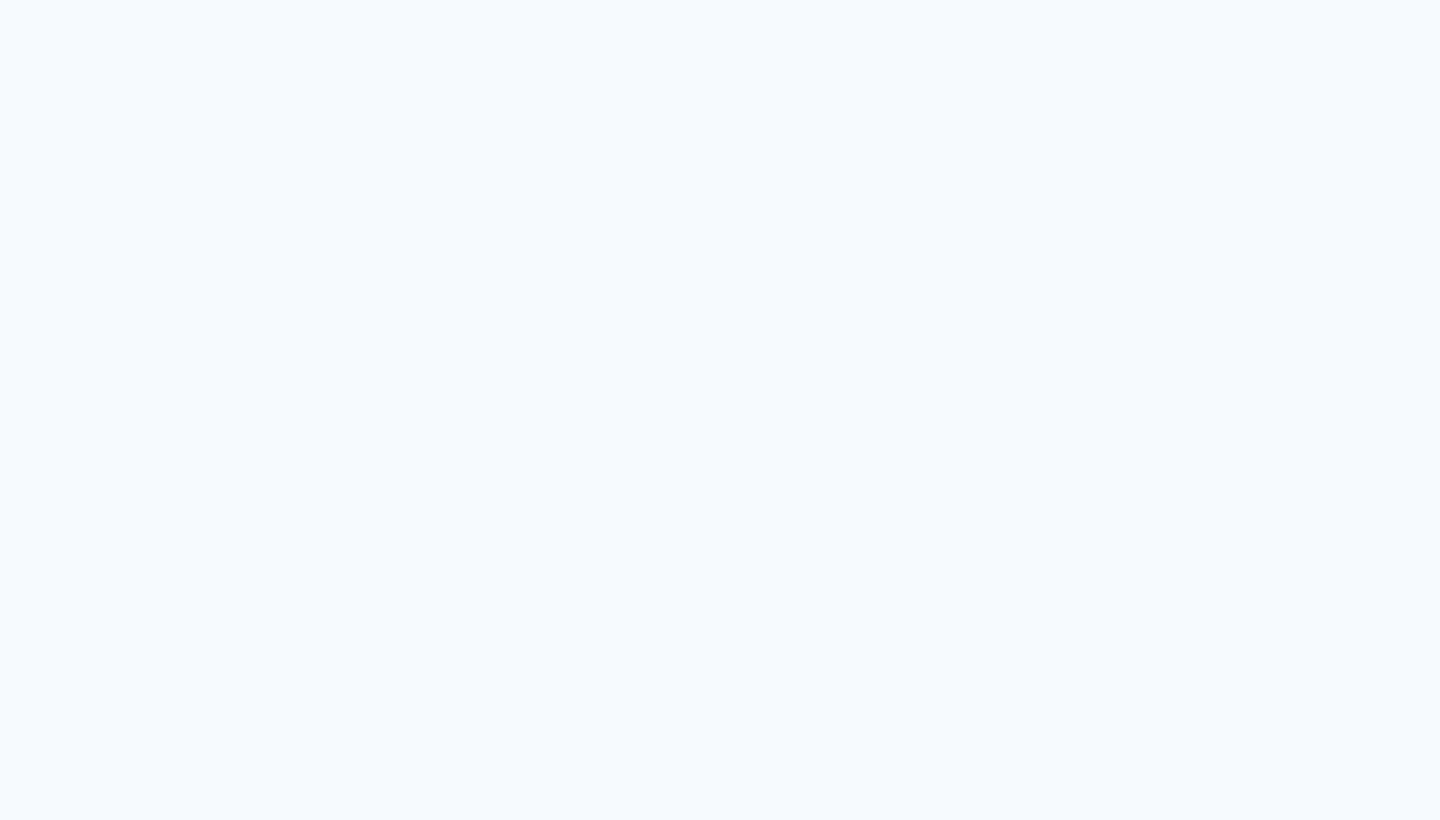 scroll, scrollTop: 0, scrollLeft: 0, axis: both 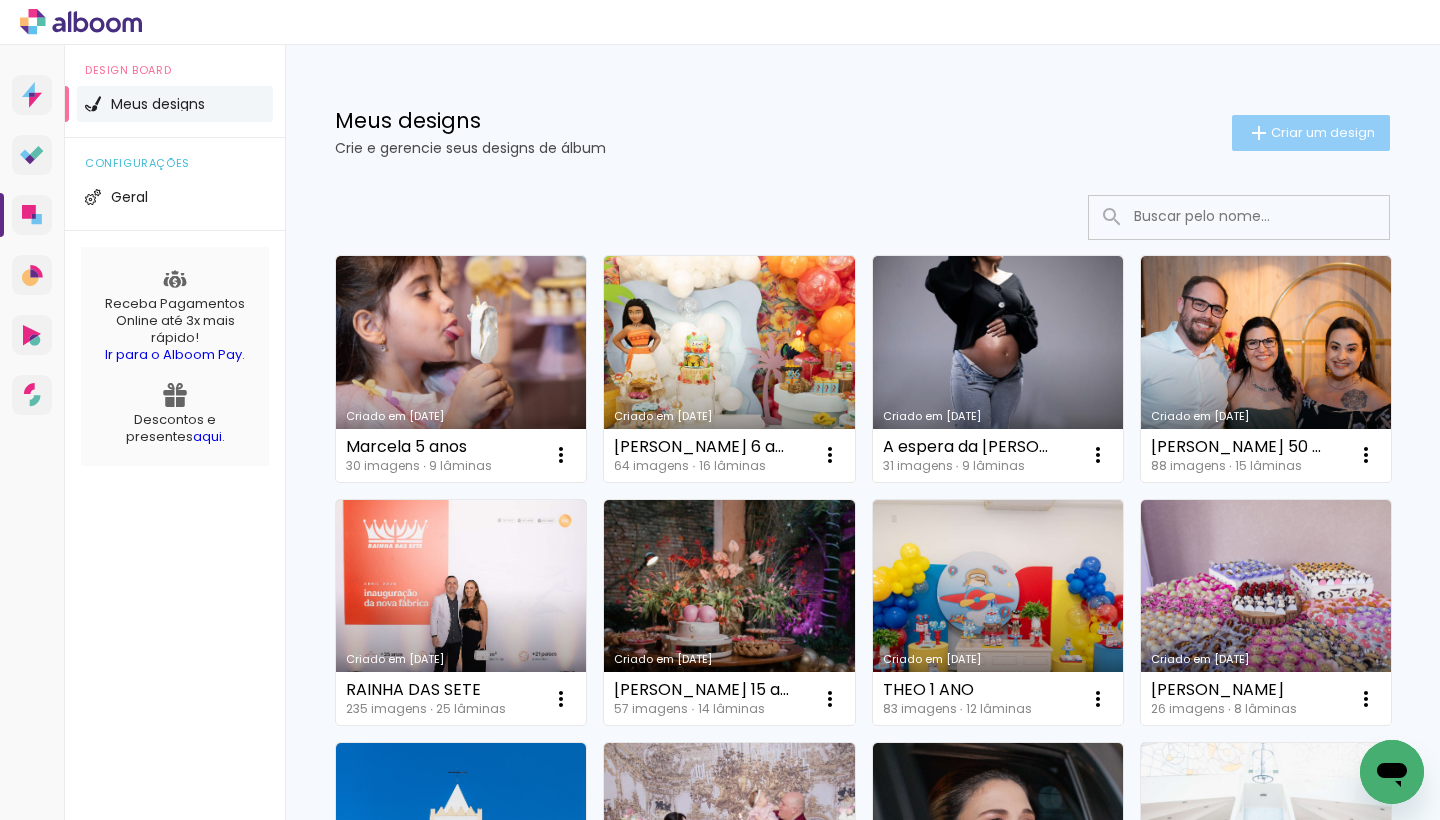 click on "Criar um design" 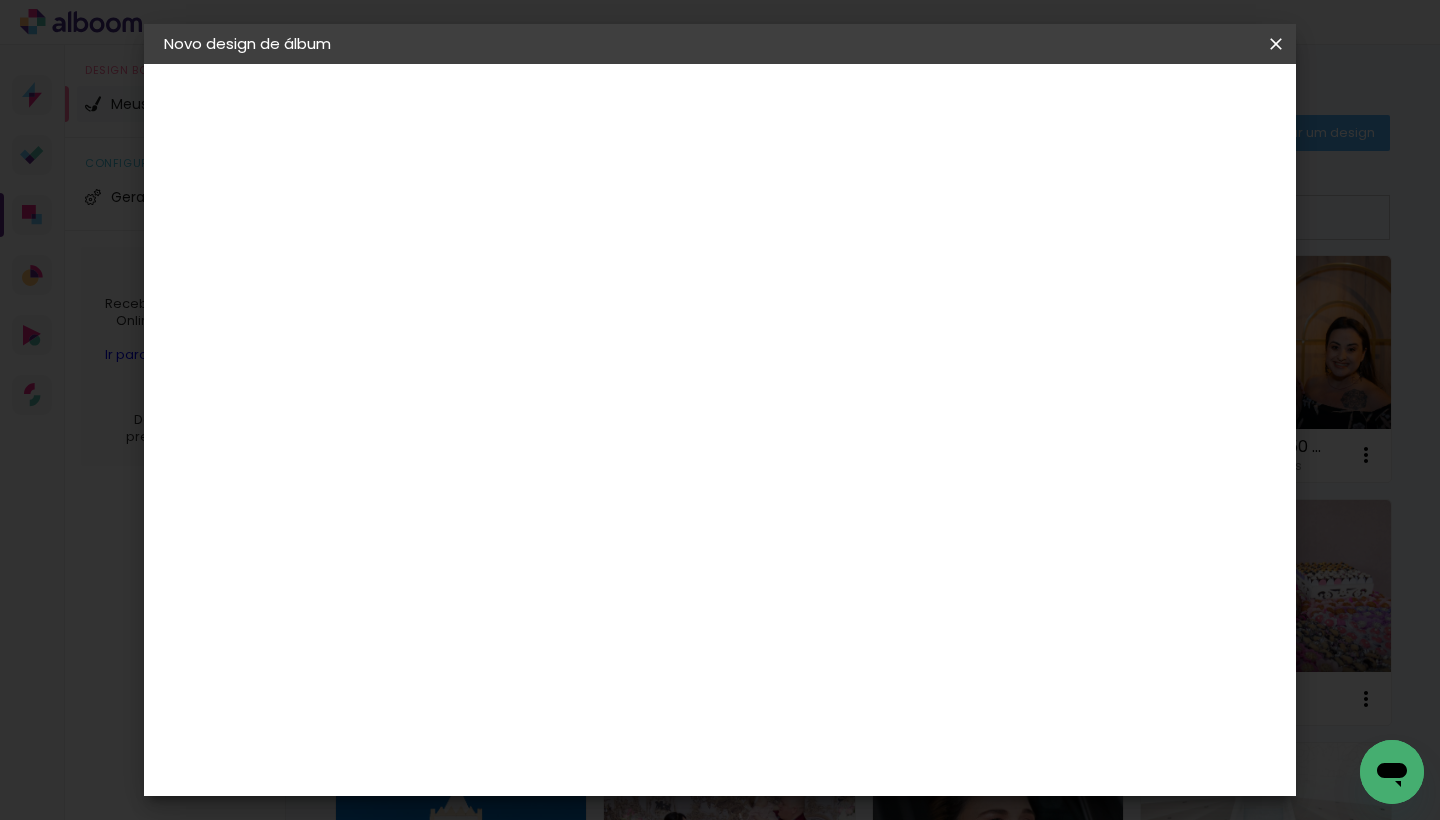 click at bounding box center (491, 268) 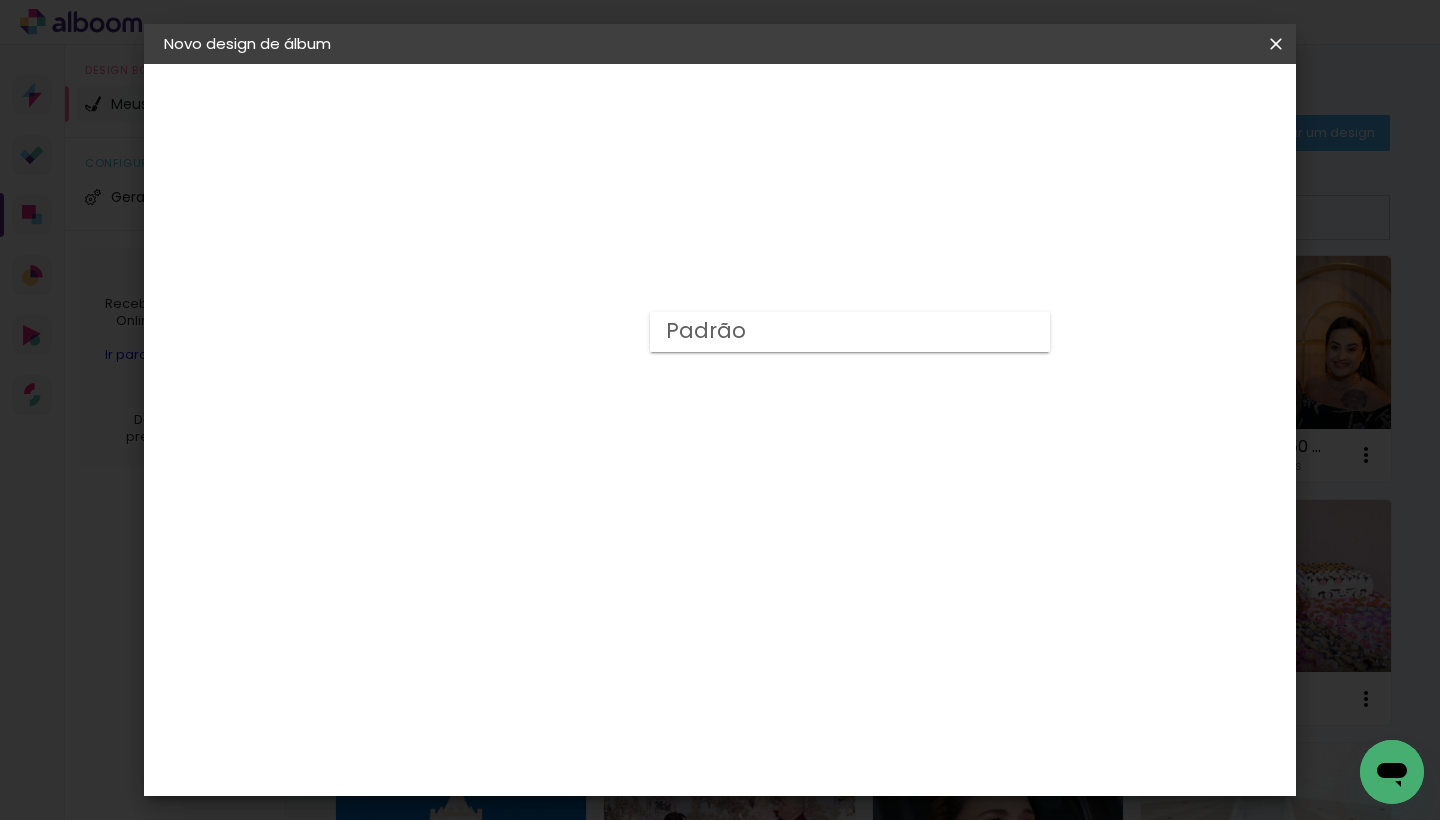 click on "Padrão" at bounding box center [850, 332] 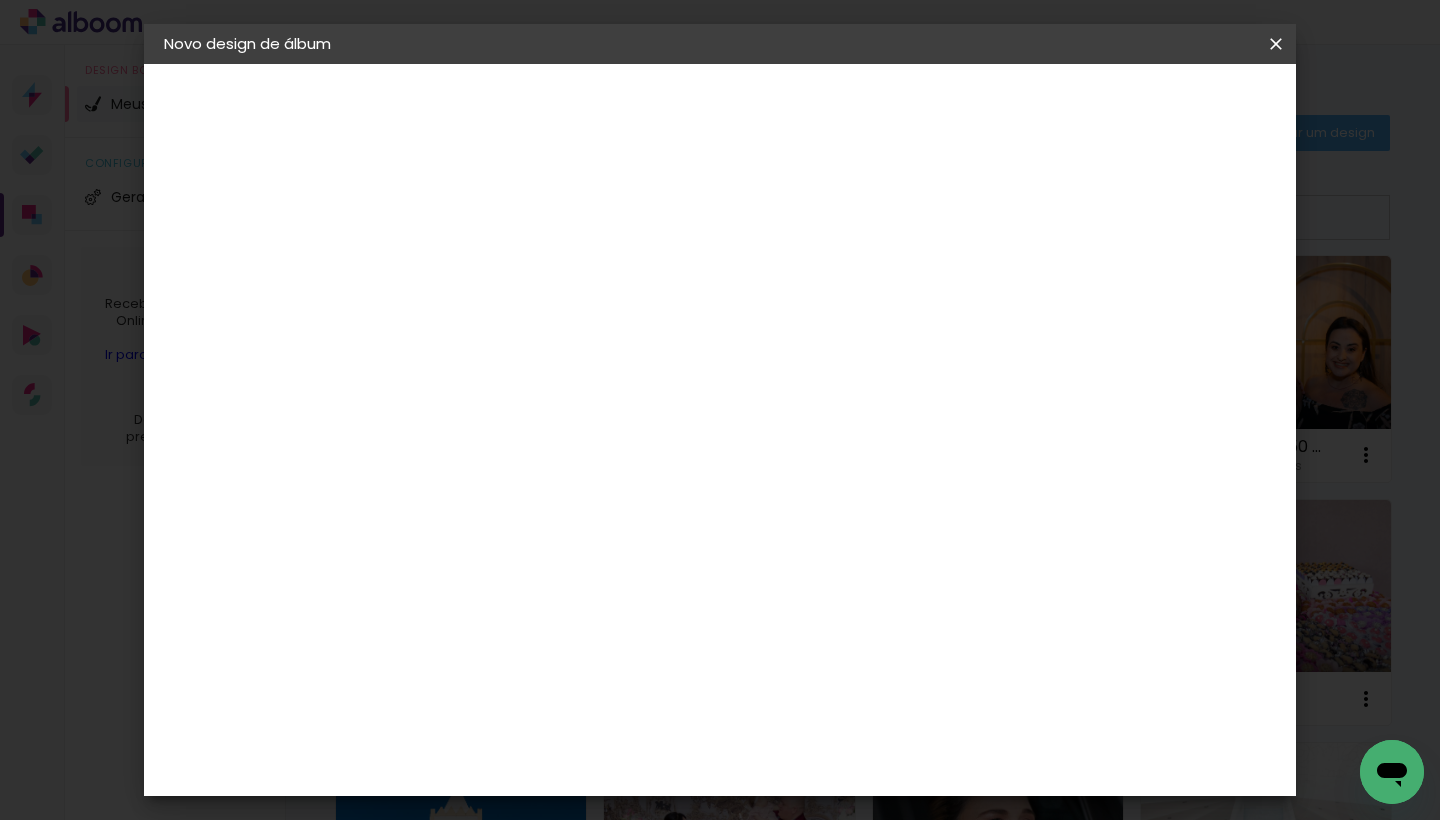 scroll, scrollTop: 713, scrollLeft: 0, axis: vertical 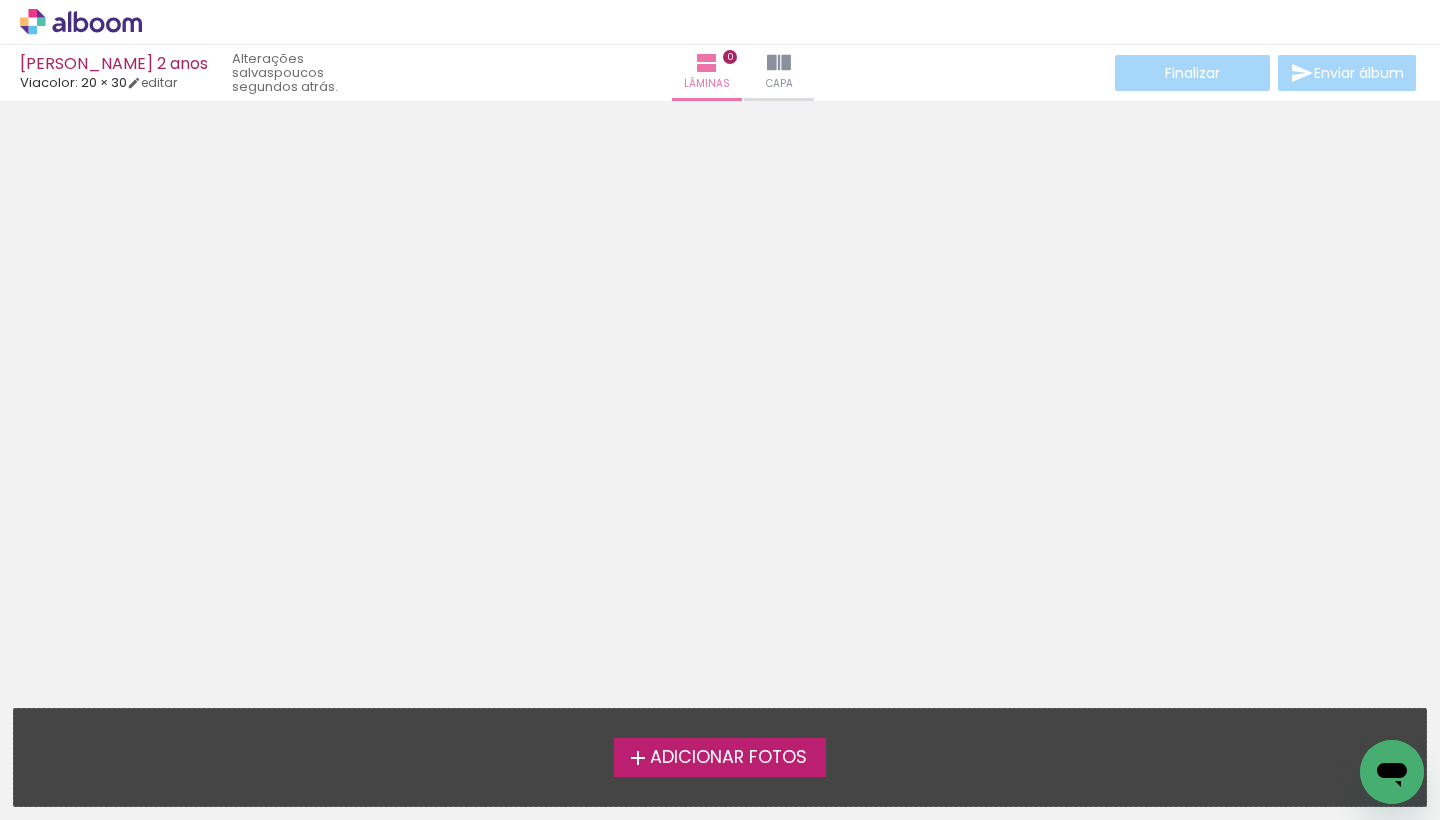 click on "Adicionar Fotos" at bounding box center [728, 758] 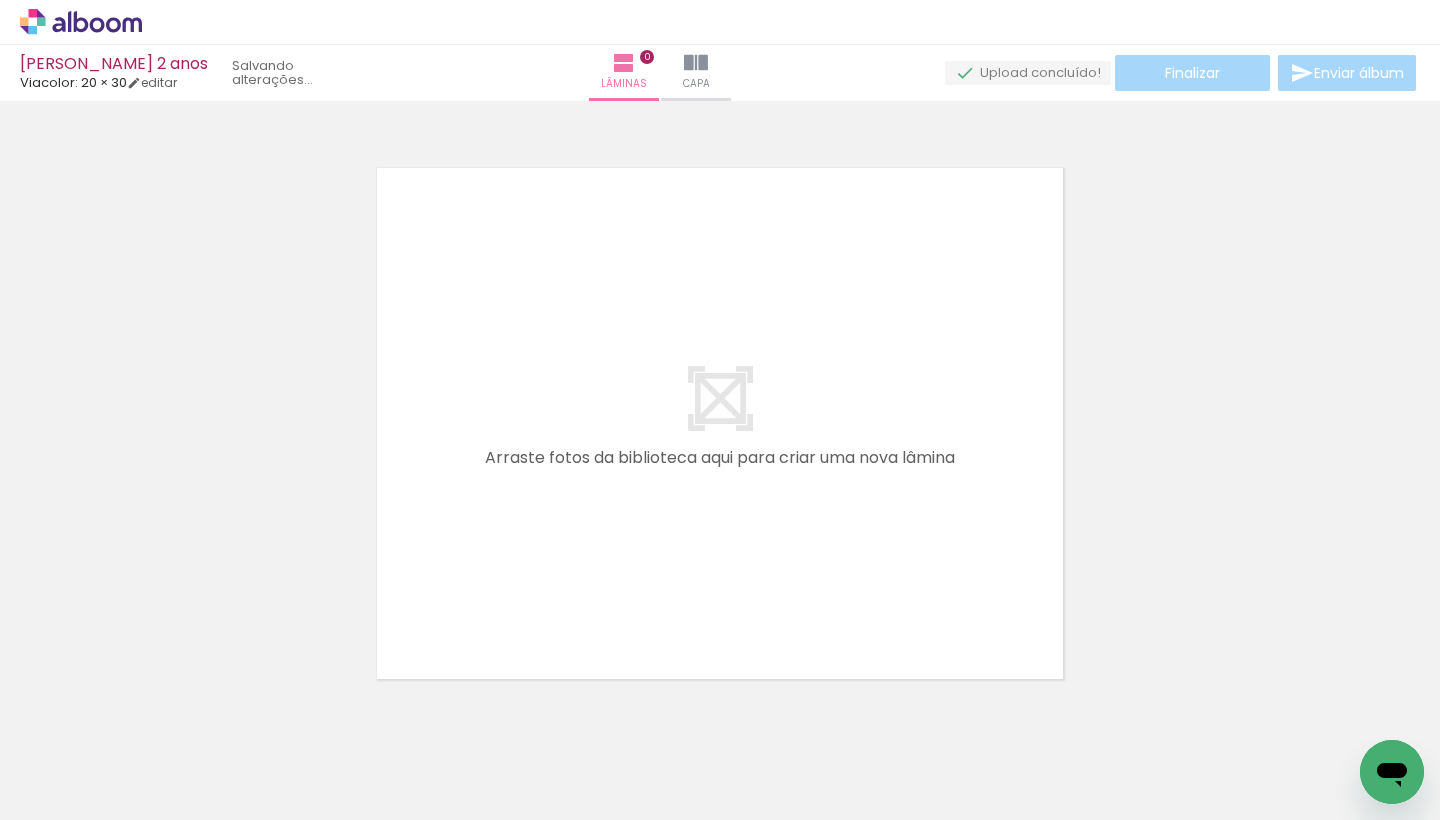 scroll, scrollTop: 18, scrollLeft: 0, axis: vertical 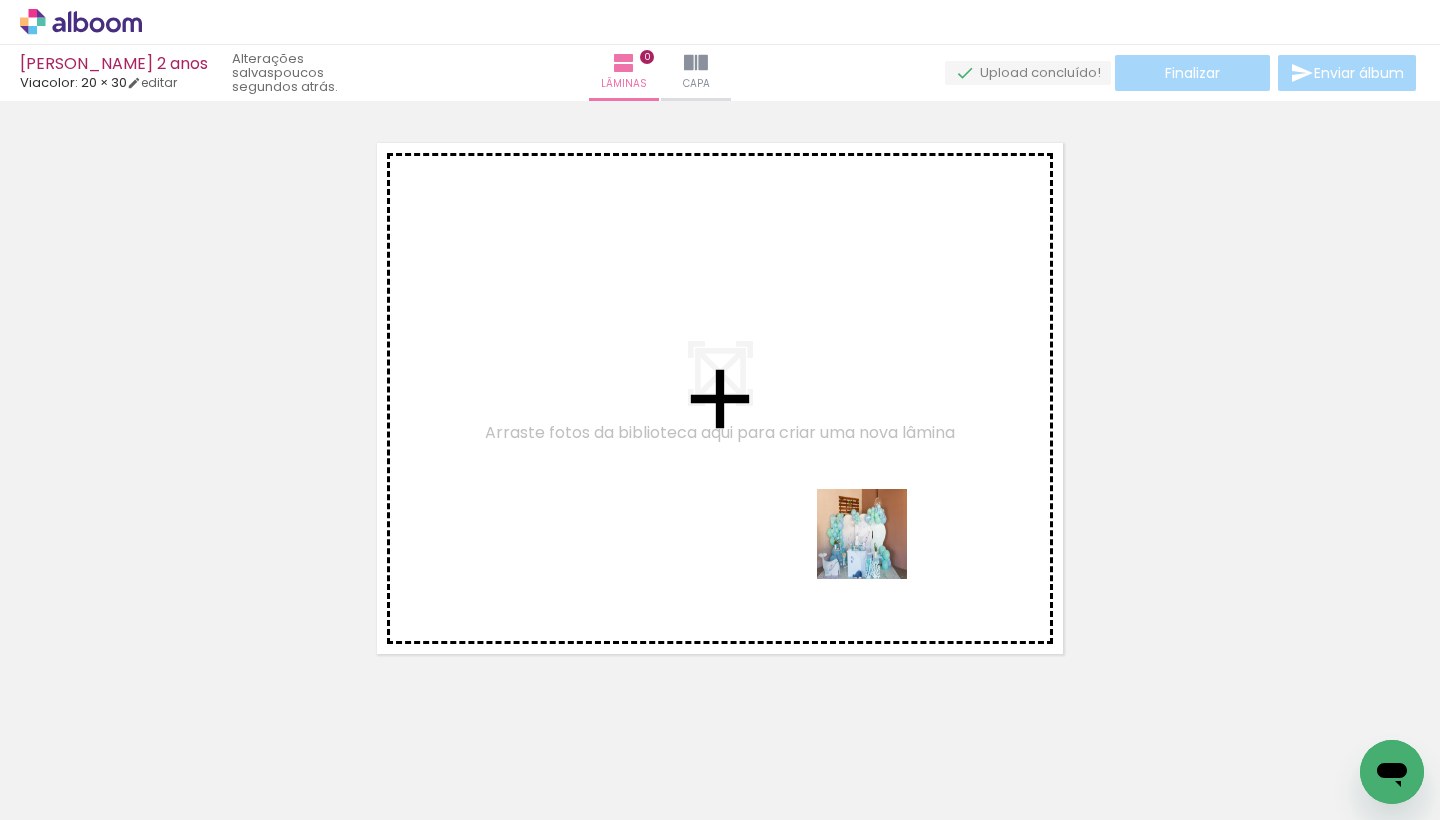 drag, startPoint x: 1088, startPoint y: 739, endPoint x: 812, endPoint y: 483, distance: 376.44653 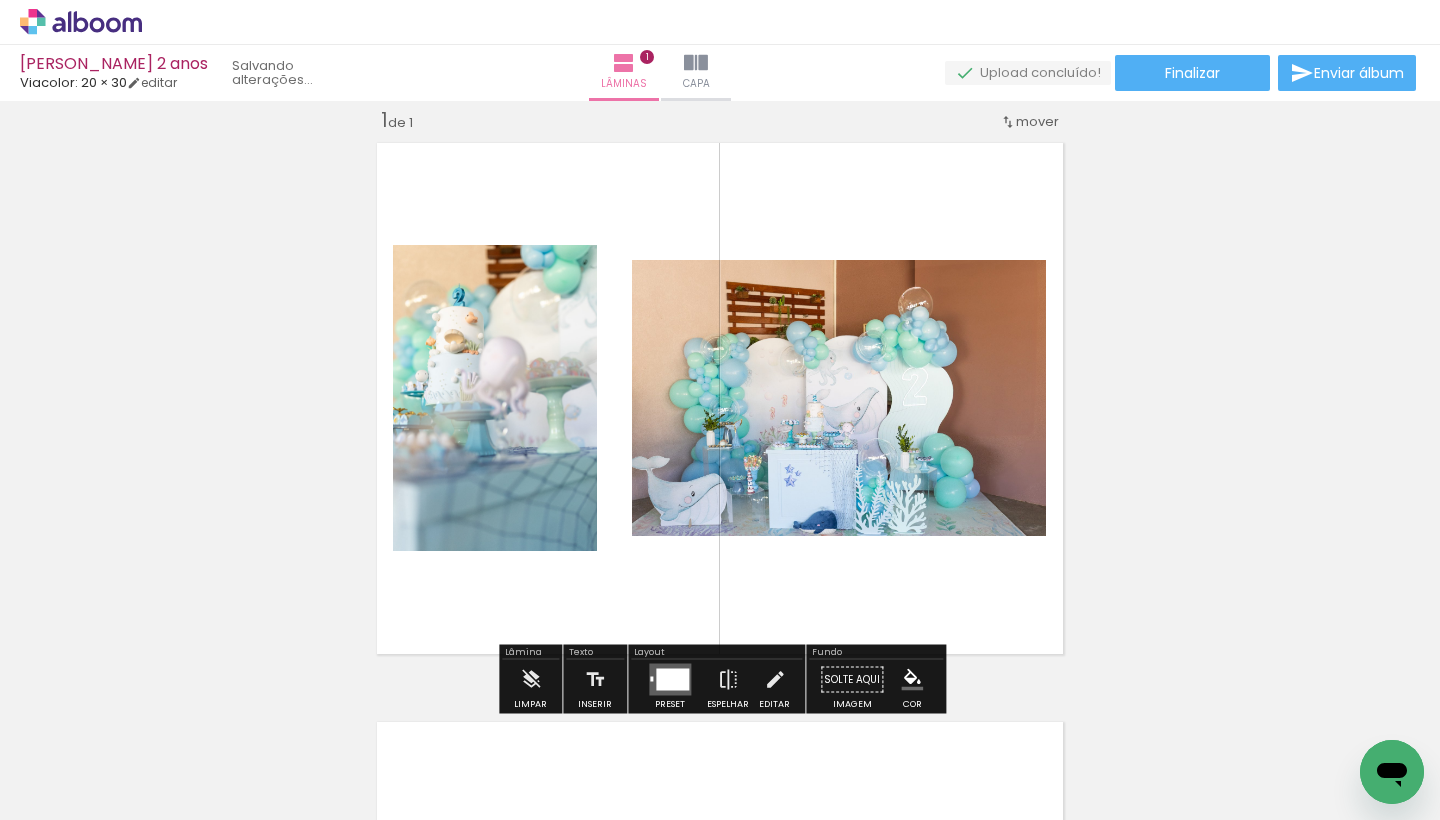 drag, startPoint x: 999, startPoint y: 760, endPoint x: 860, endPoint y: 487, distance: 306.3495 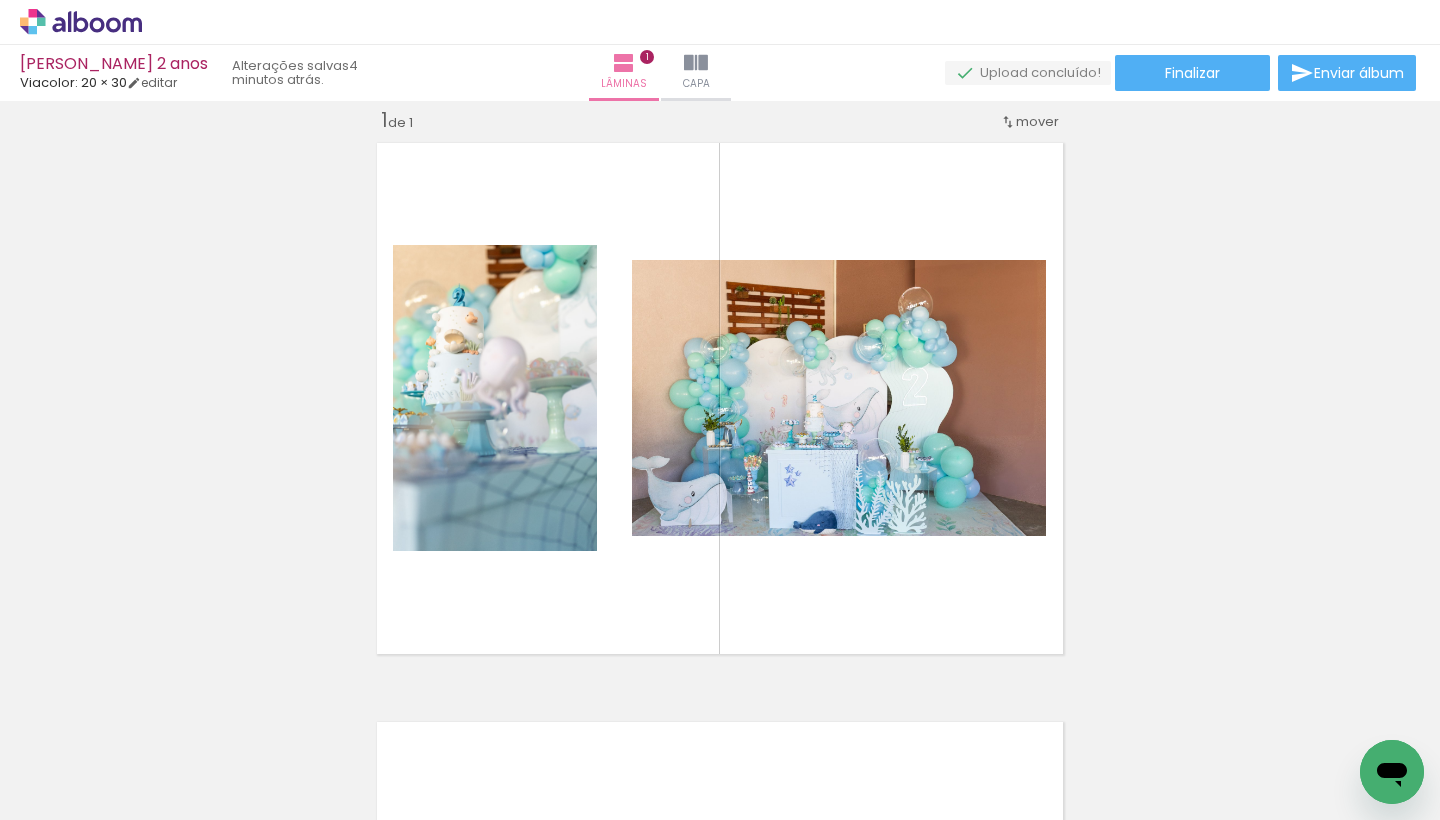 scroll, scrollTop: 0, scrollLeft: 0, axis: both 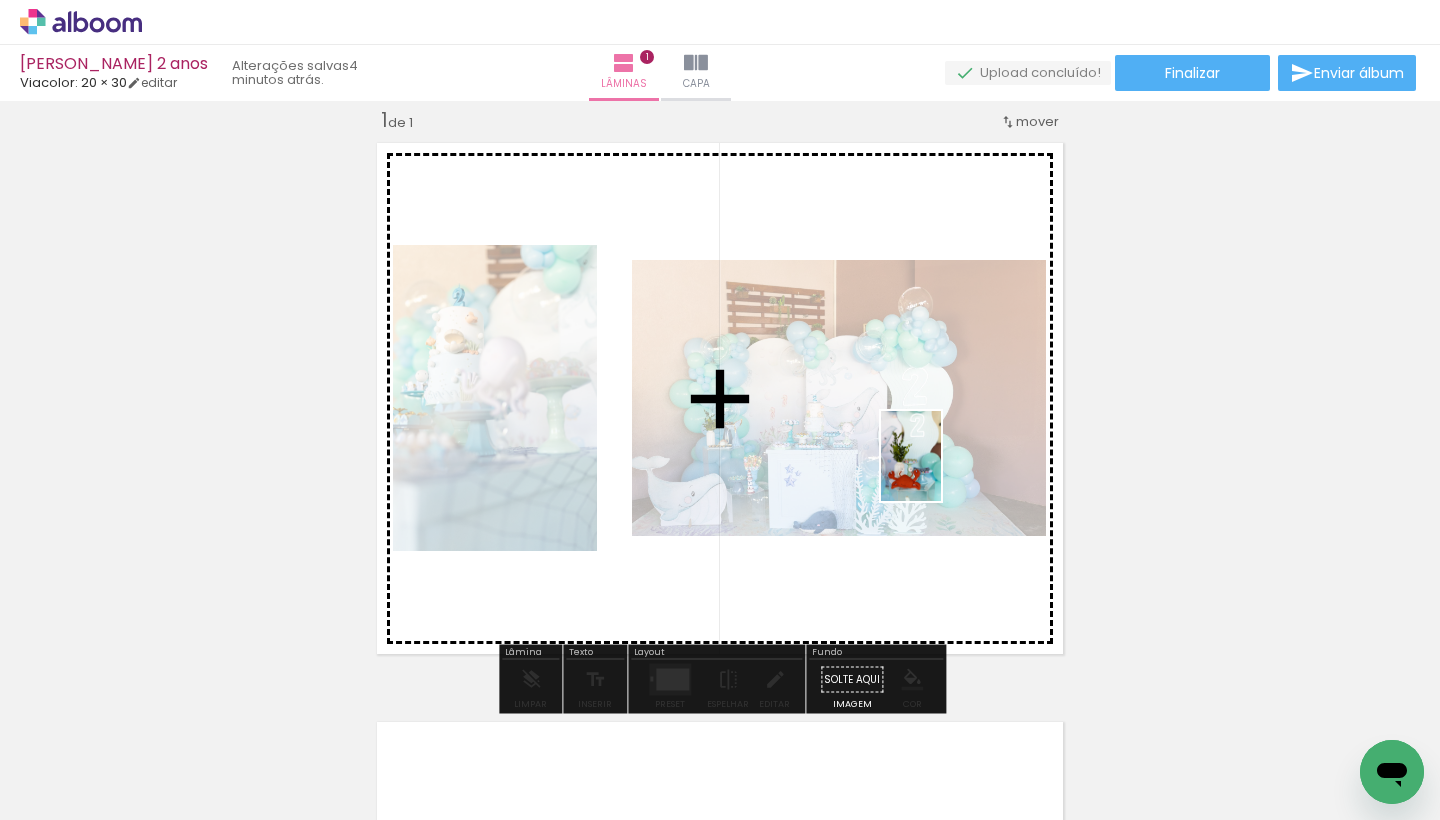 drag, startPoint x: 1348, startPoint y: 767, endPoint x: 941, endPoint y: 471, distance: 503.2544 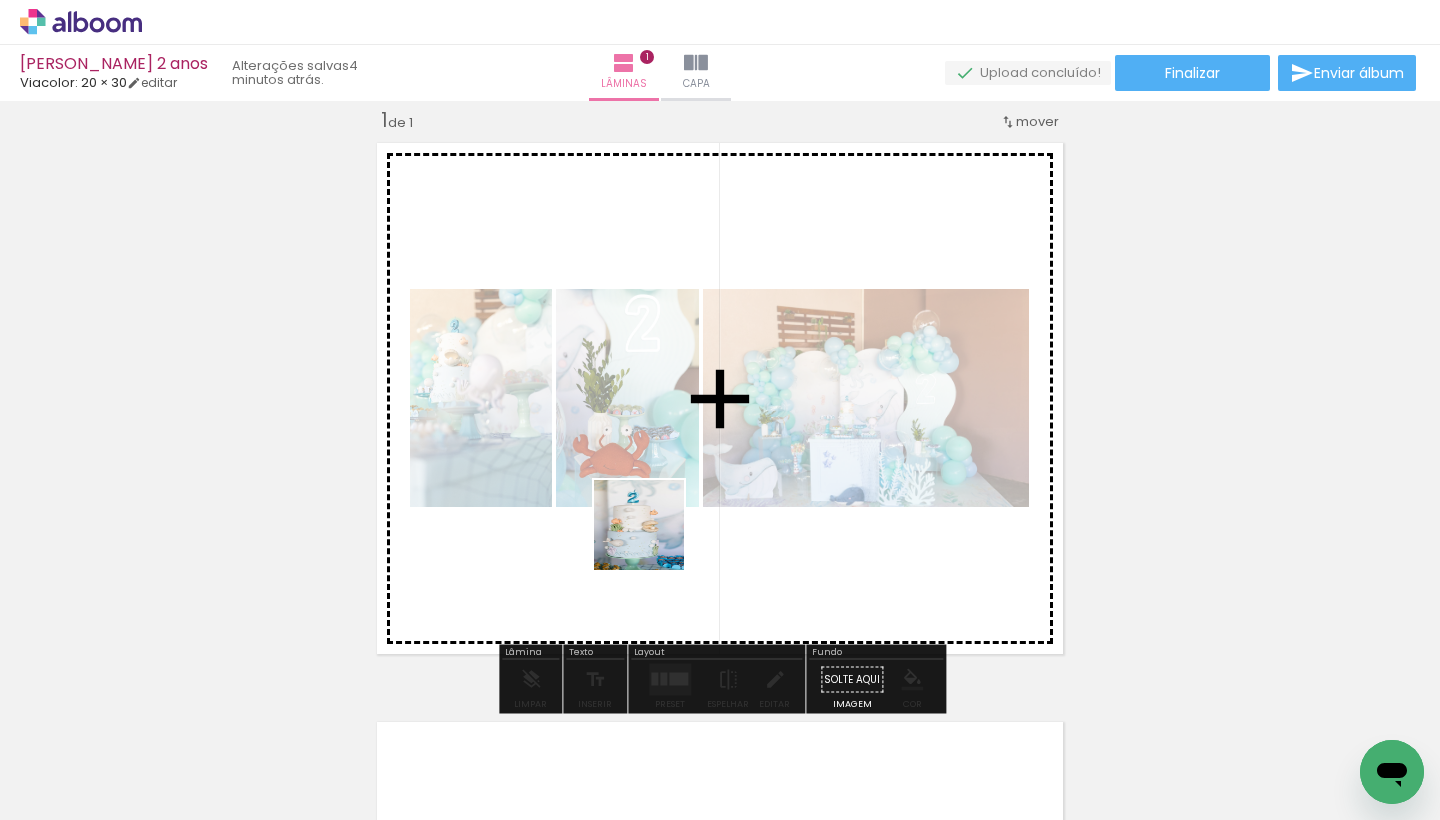 drag, startPoint x: 558, startPoint y: 754, endPoint x: 697, endPoint y: 493, distance: 295.70593 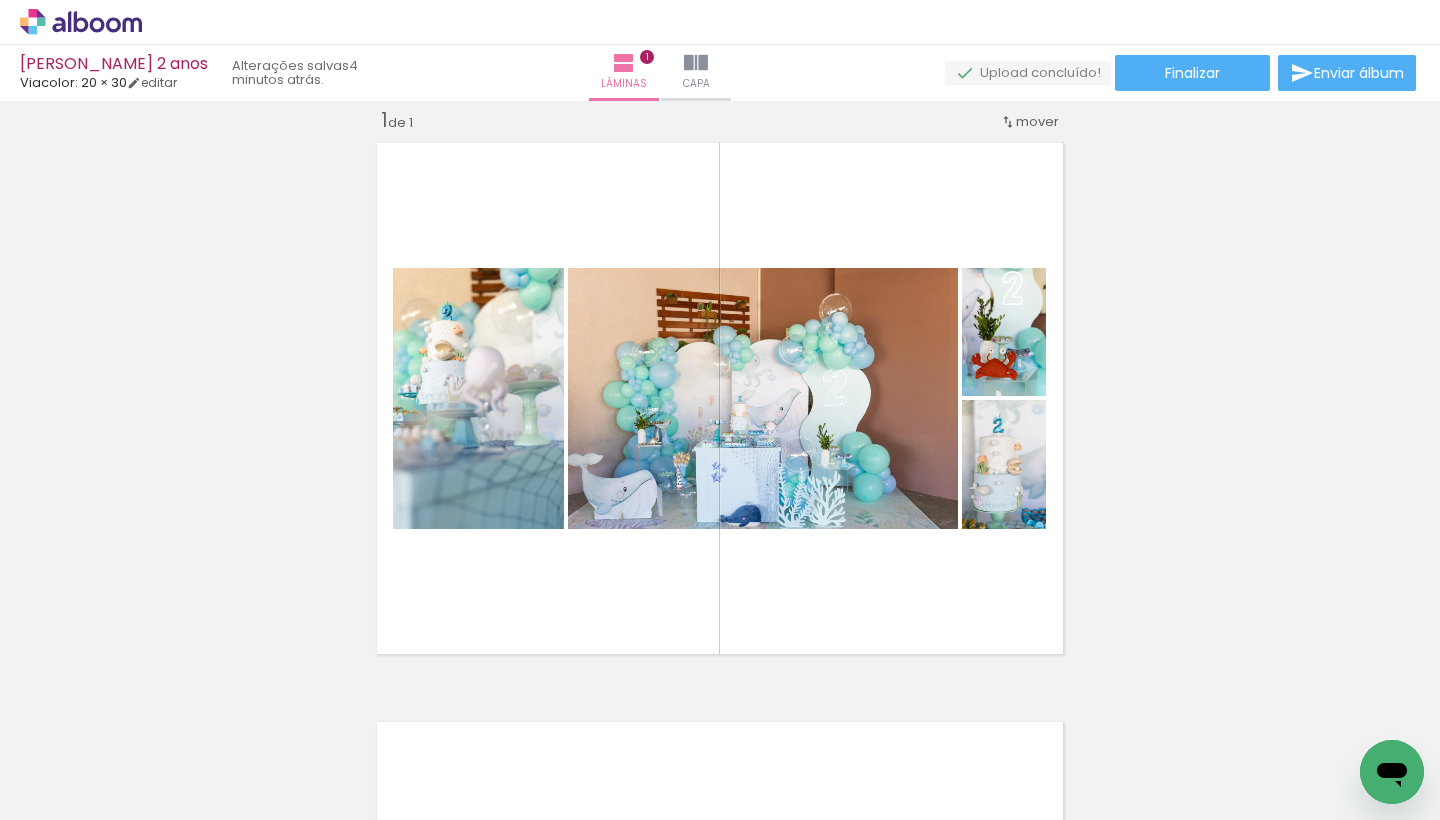 scroll, scrollTop: 0, scrollLeft: 426, axis: horizontal 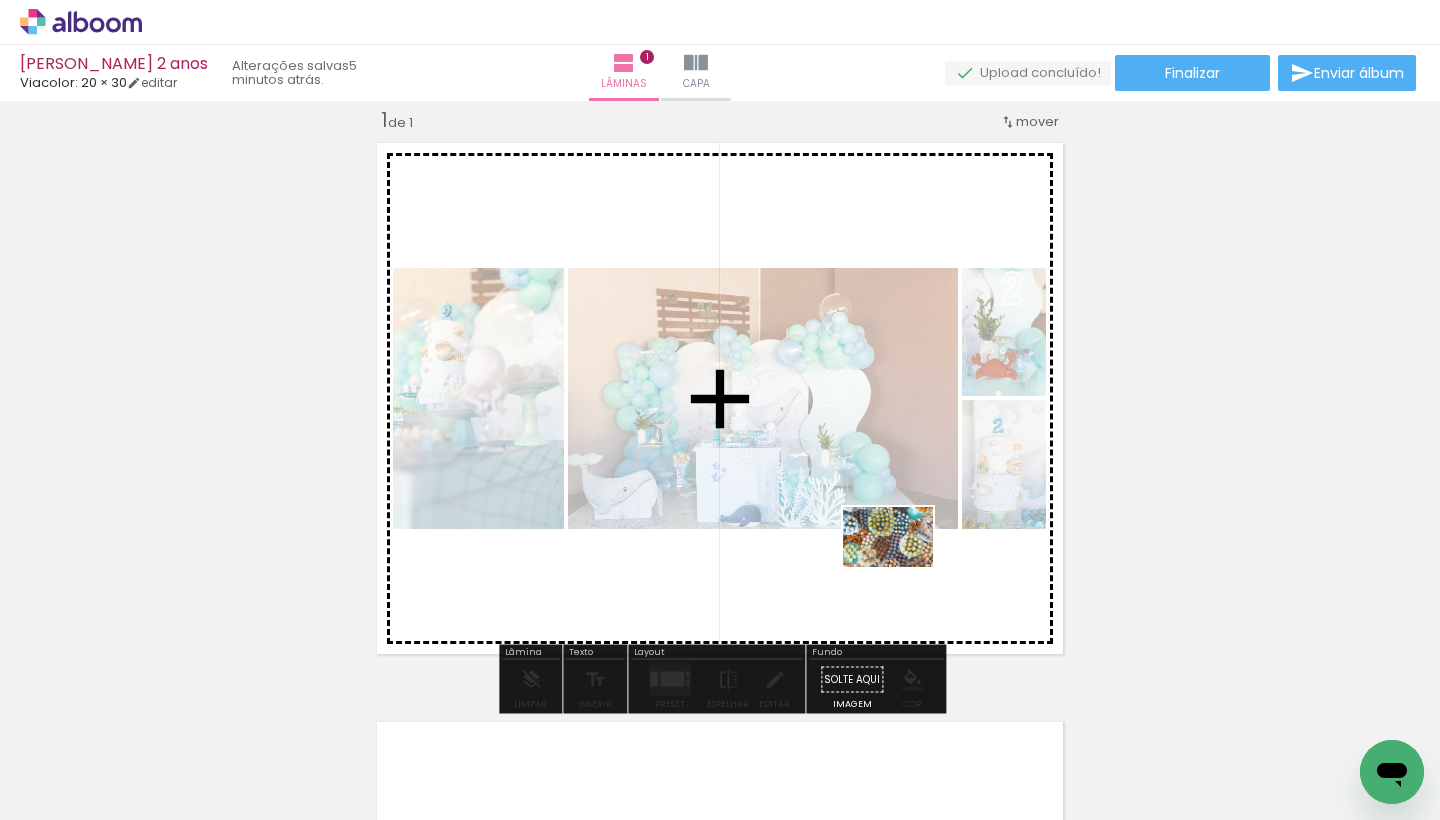 drag, startPoint x: 1033, startPoint y: 775, endPoint x: 903, endPoint y: 567, distance: 245.28351 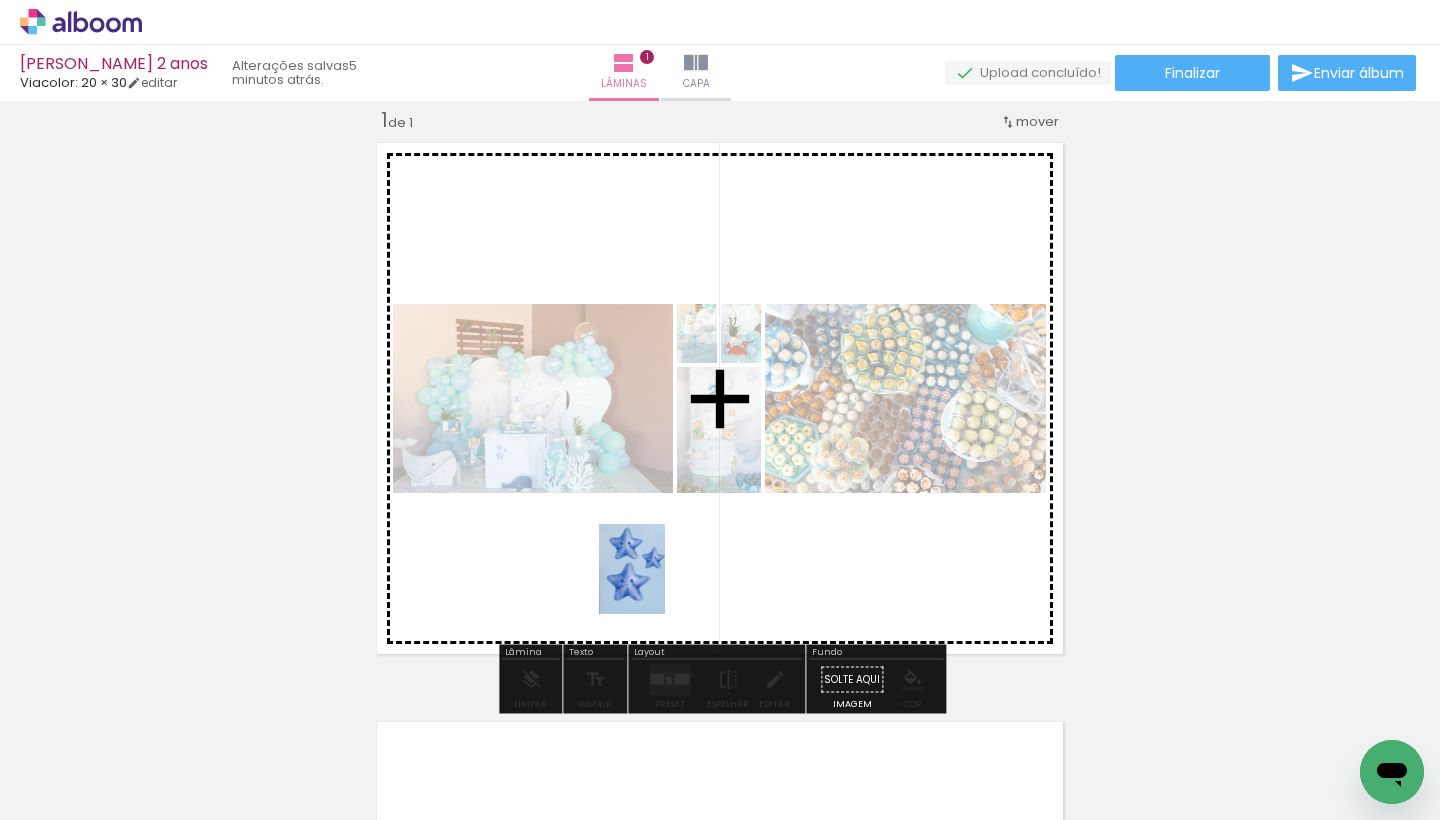 drag, startPoint x: 782, startPoint y: 770, endPoint x: 659, endPoint y: 584, distance: 222.99103 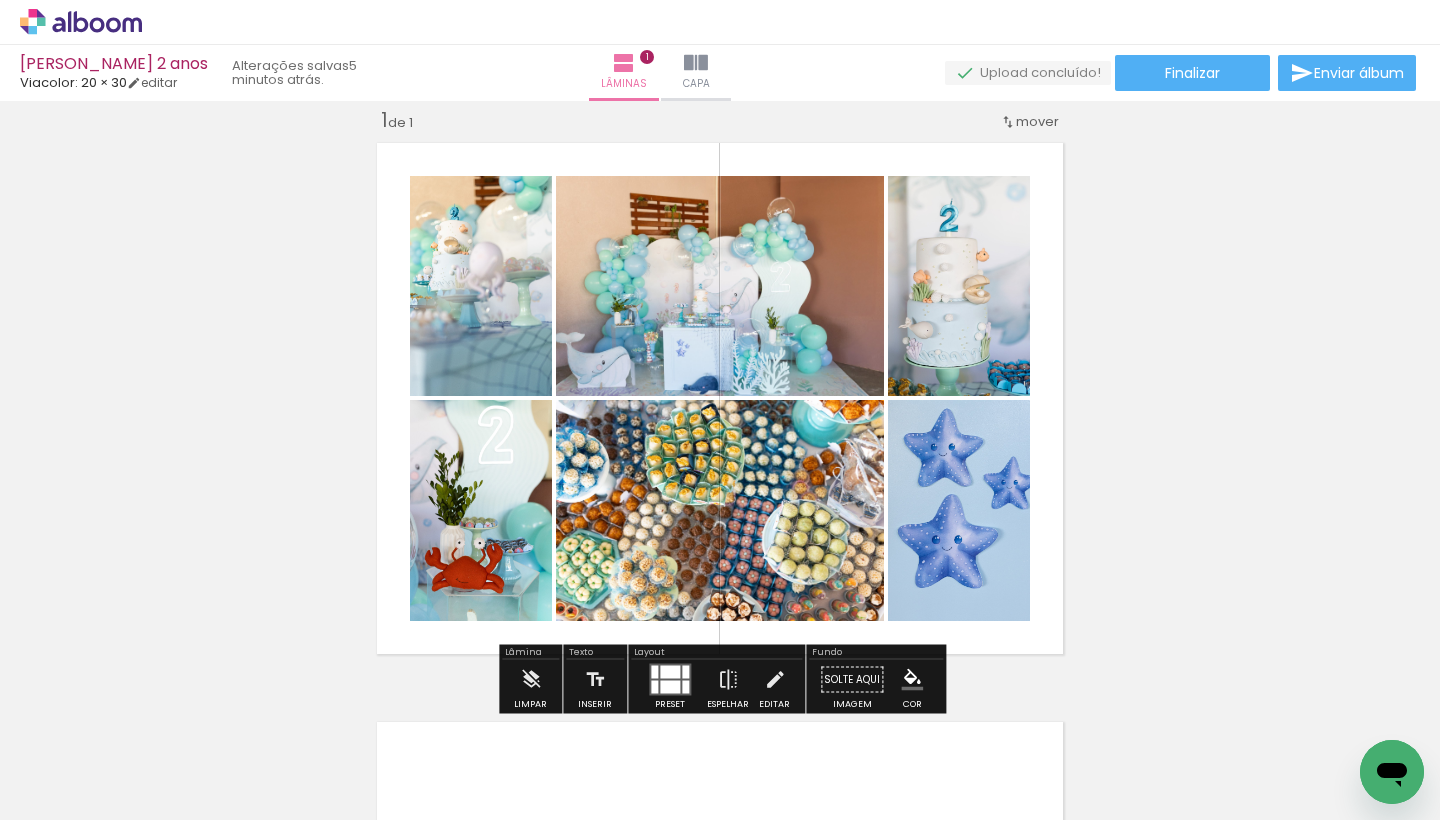 click at bounding box center [110, 753] 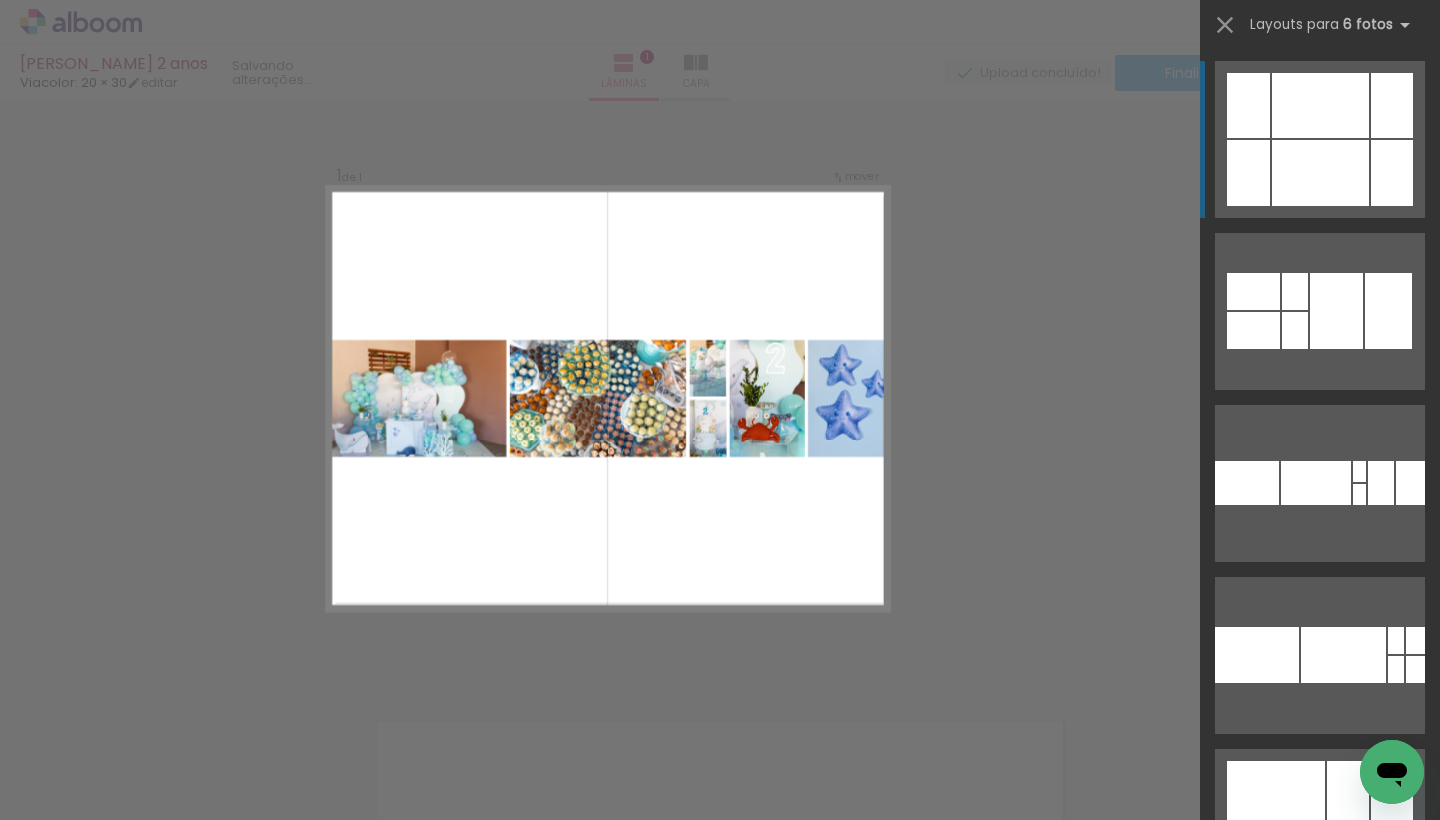 scroll, scrollTop: 0, scrollLeft: 0, axis: both 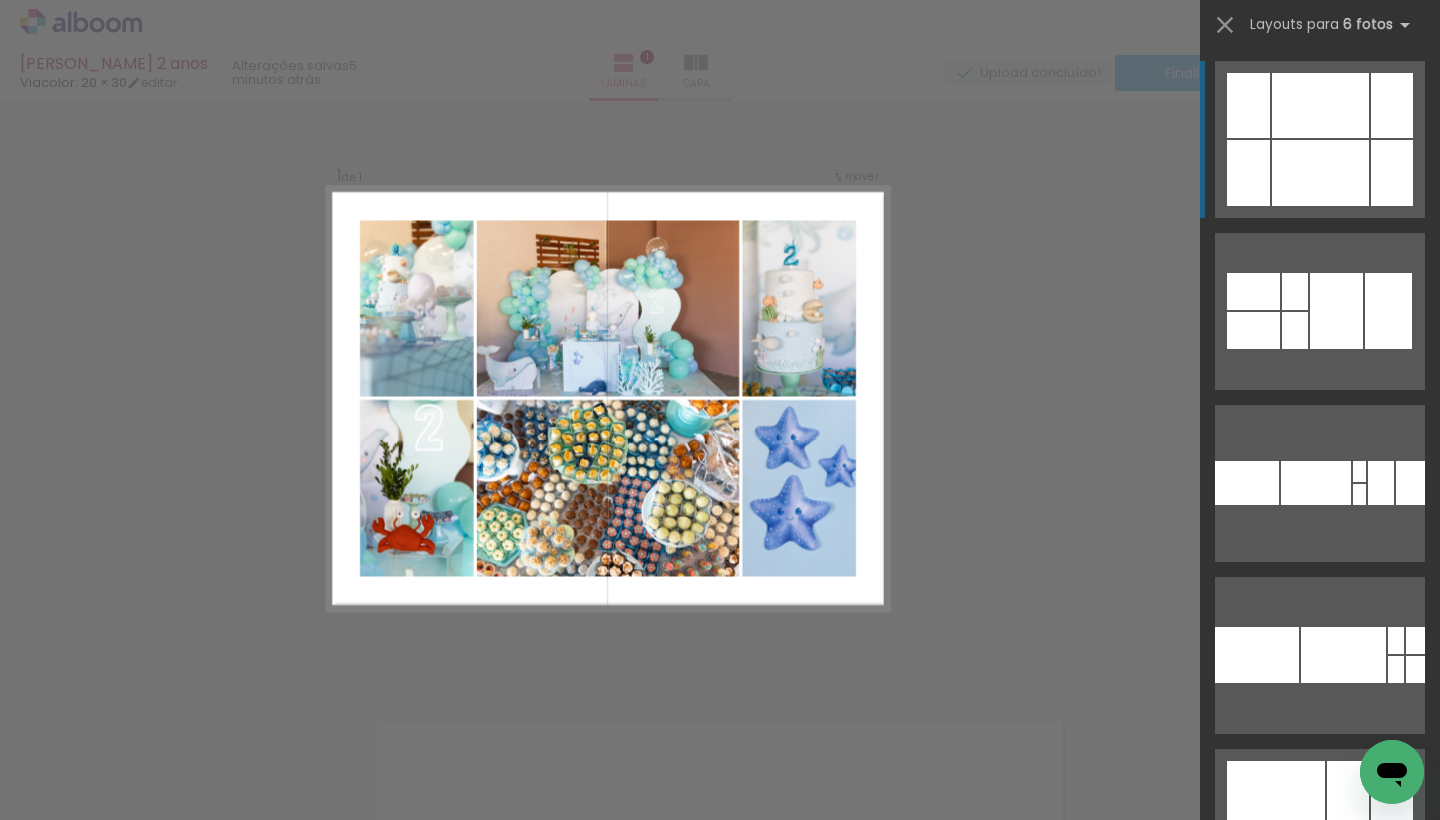 click at bounding box center [1320, 173] 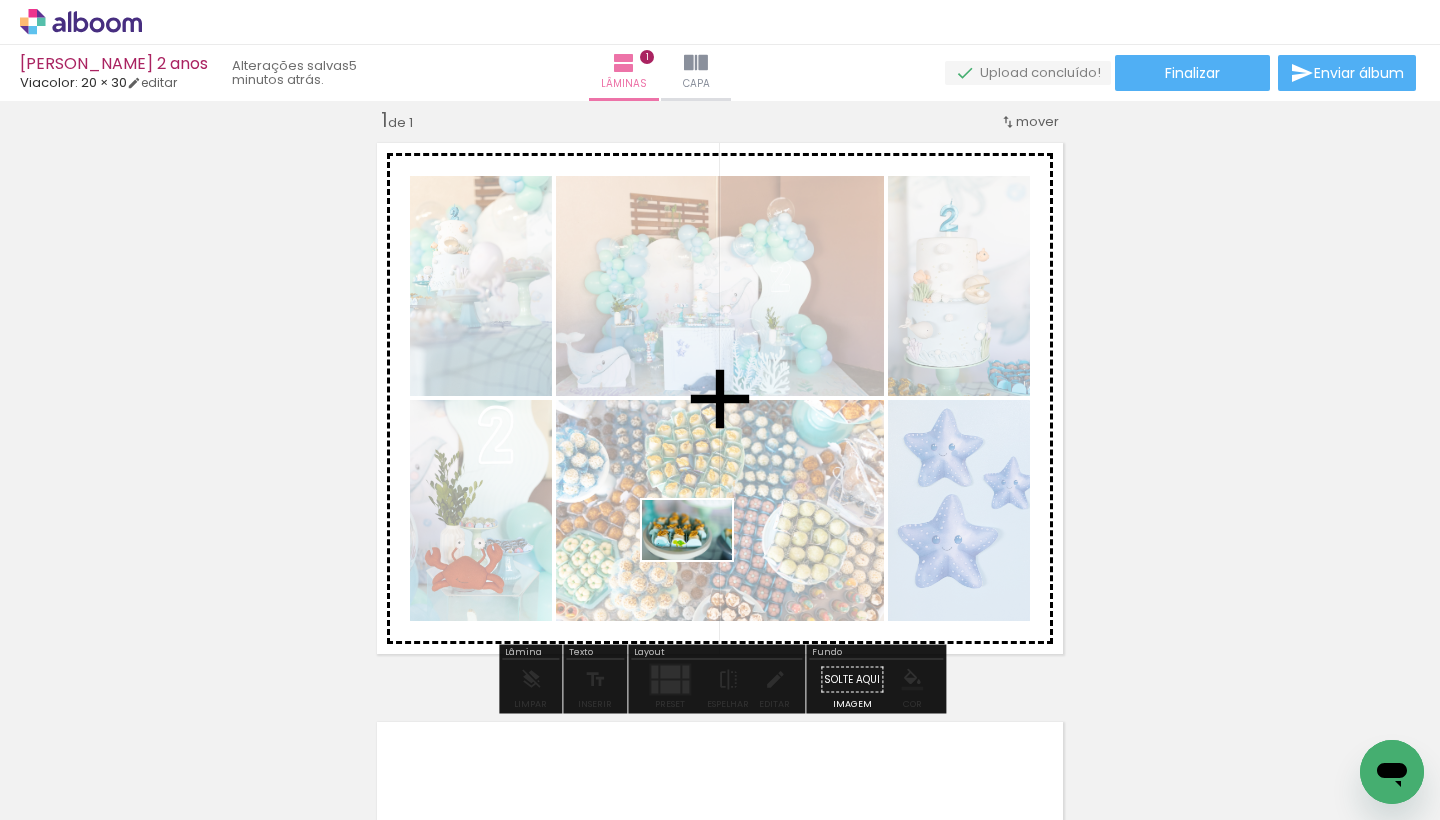 drag, startPoint x: 228, startPoint y: 781, endPoint x: 702, endPoint y: 560, distance: 522.9885 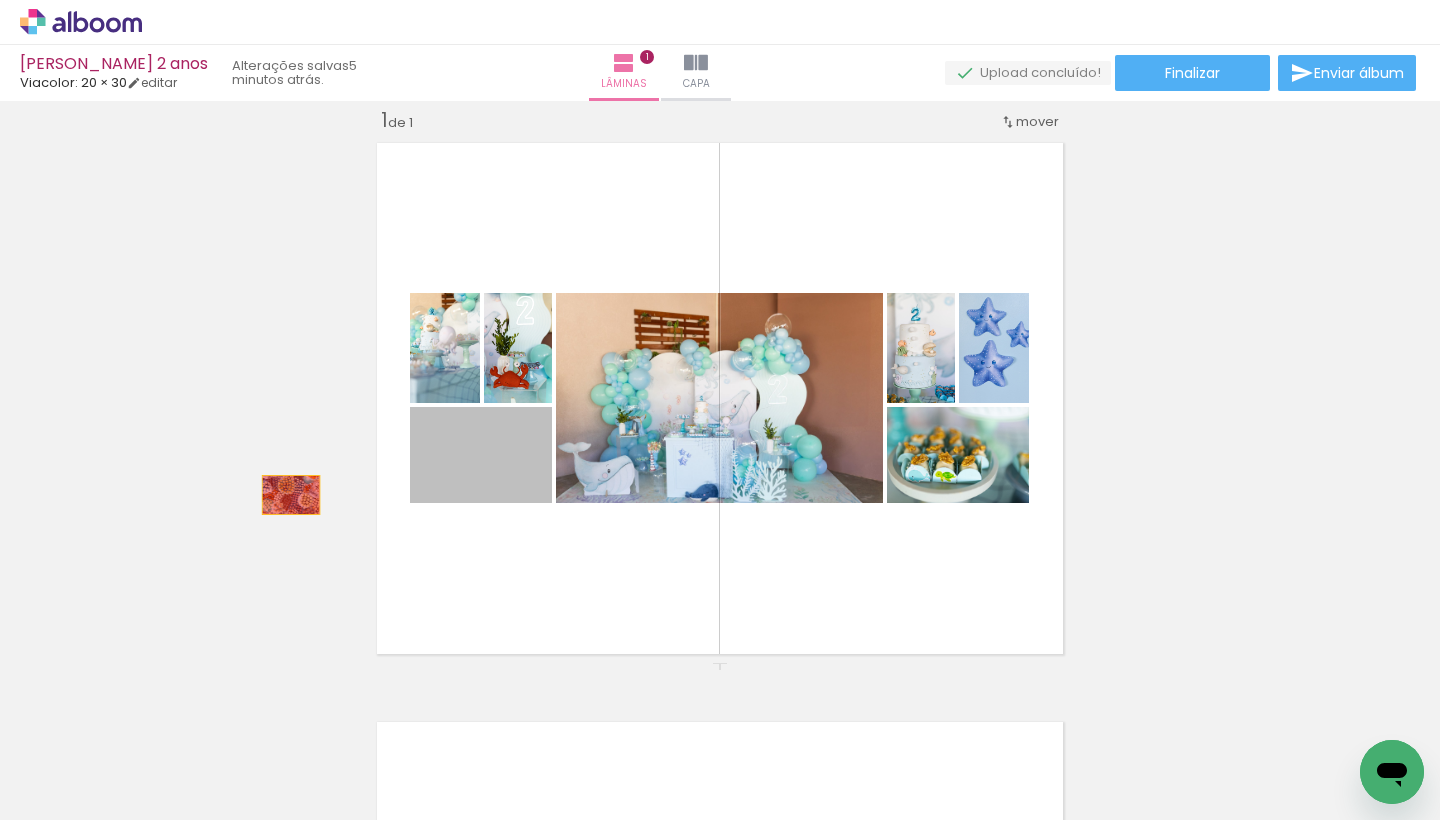 drag, startPoint x: 496, startPoint y: 455, endPoint x: 245, endPoint y: 524, distance: 260.31134 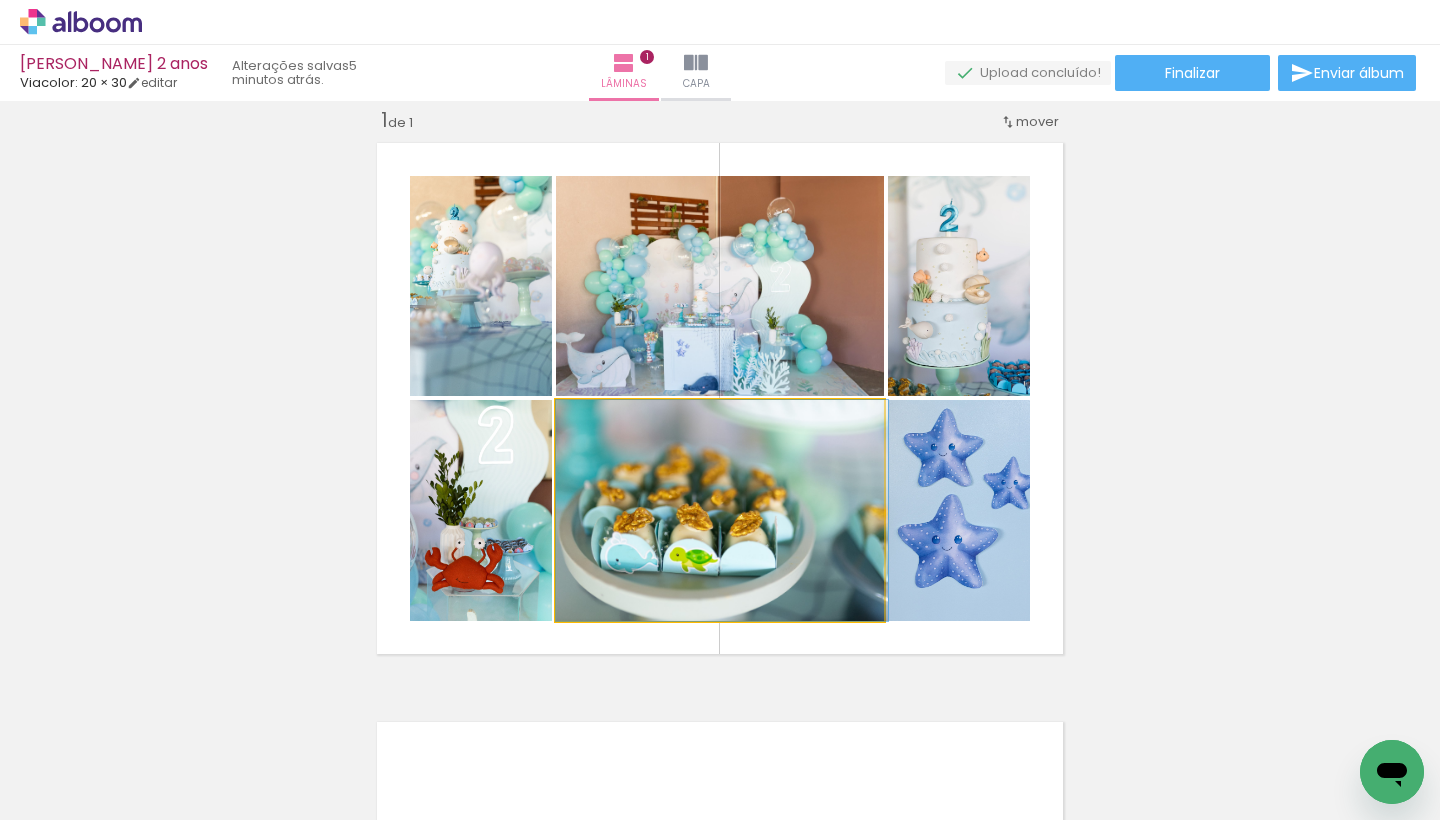 drag, startPoint x: 775, startPoint y: 553, endPoint x: 813, endPoint y: 532, distance: 43.416588 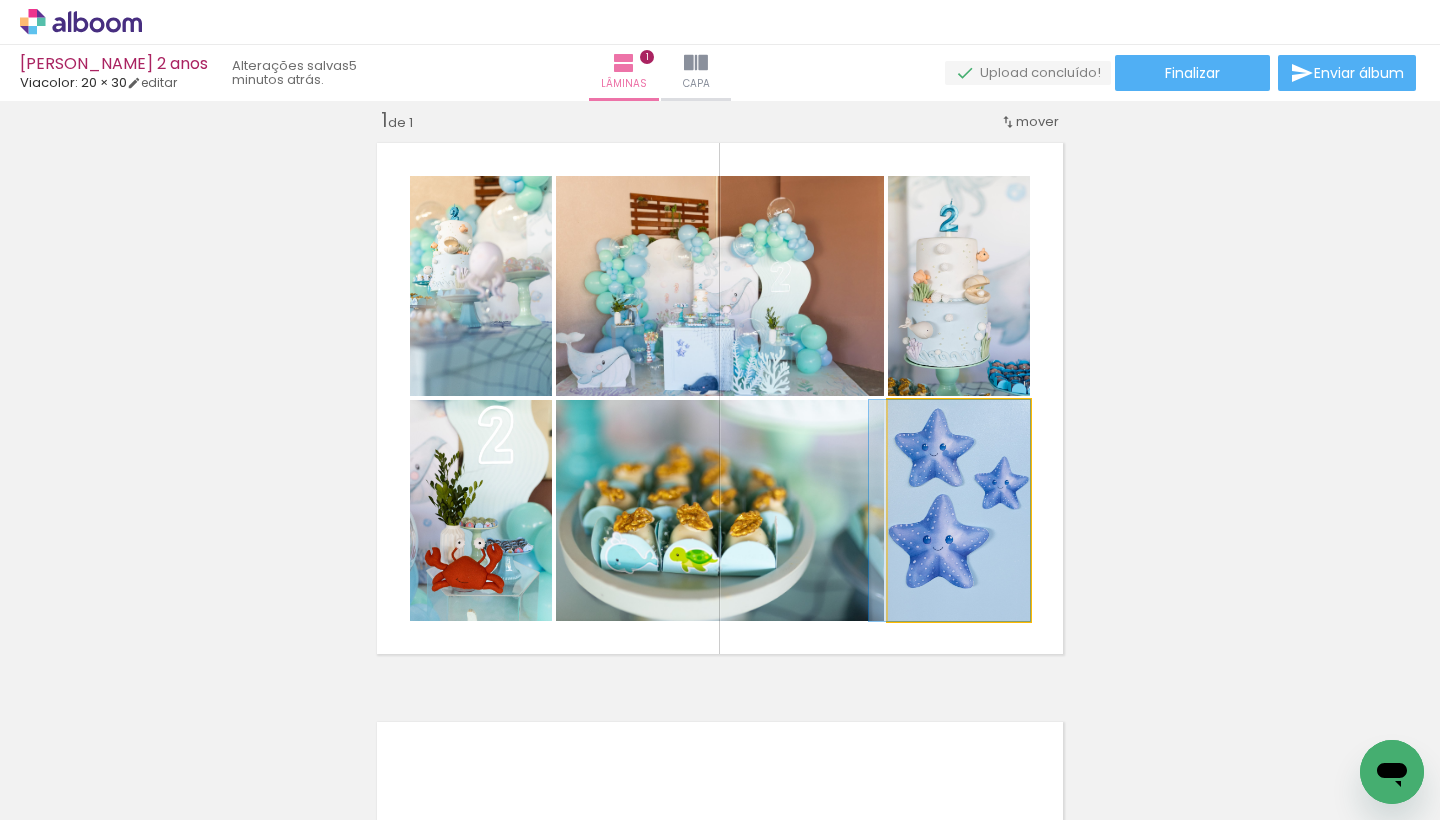 drag, startPoint x: 976, startPoint y: 510, endPoint x: 954, endPoint y: 509, distance: 22.022715 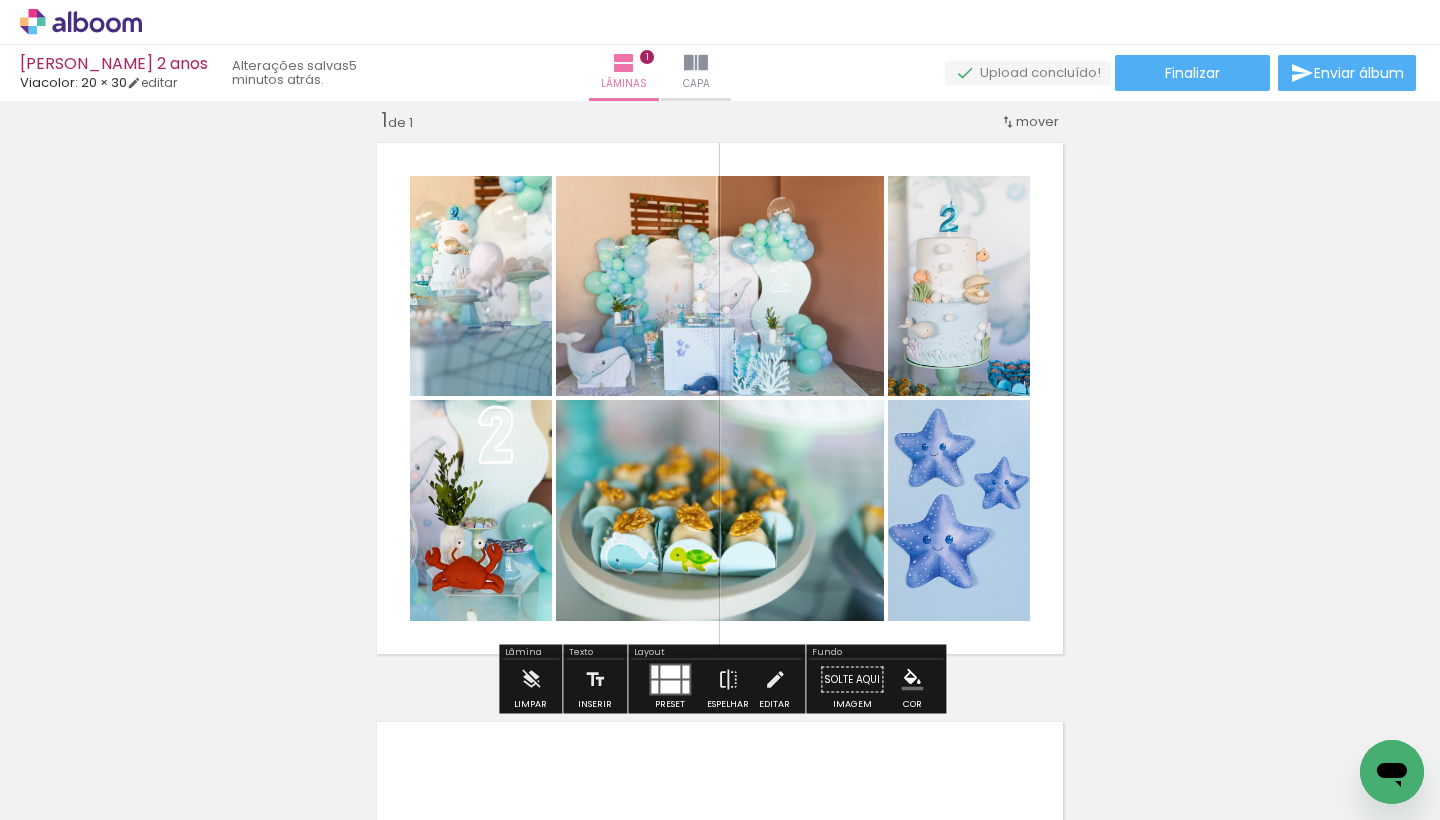click on "Inserir lâmina 1  de 1" at bounding box center (720, 662) 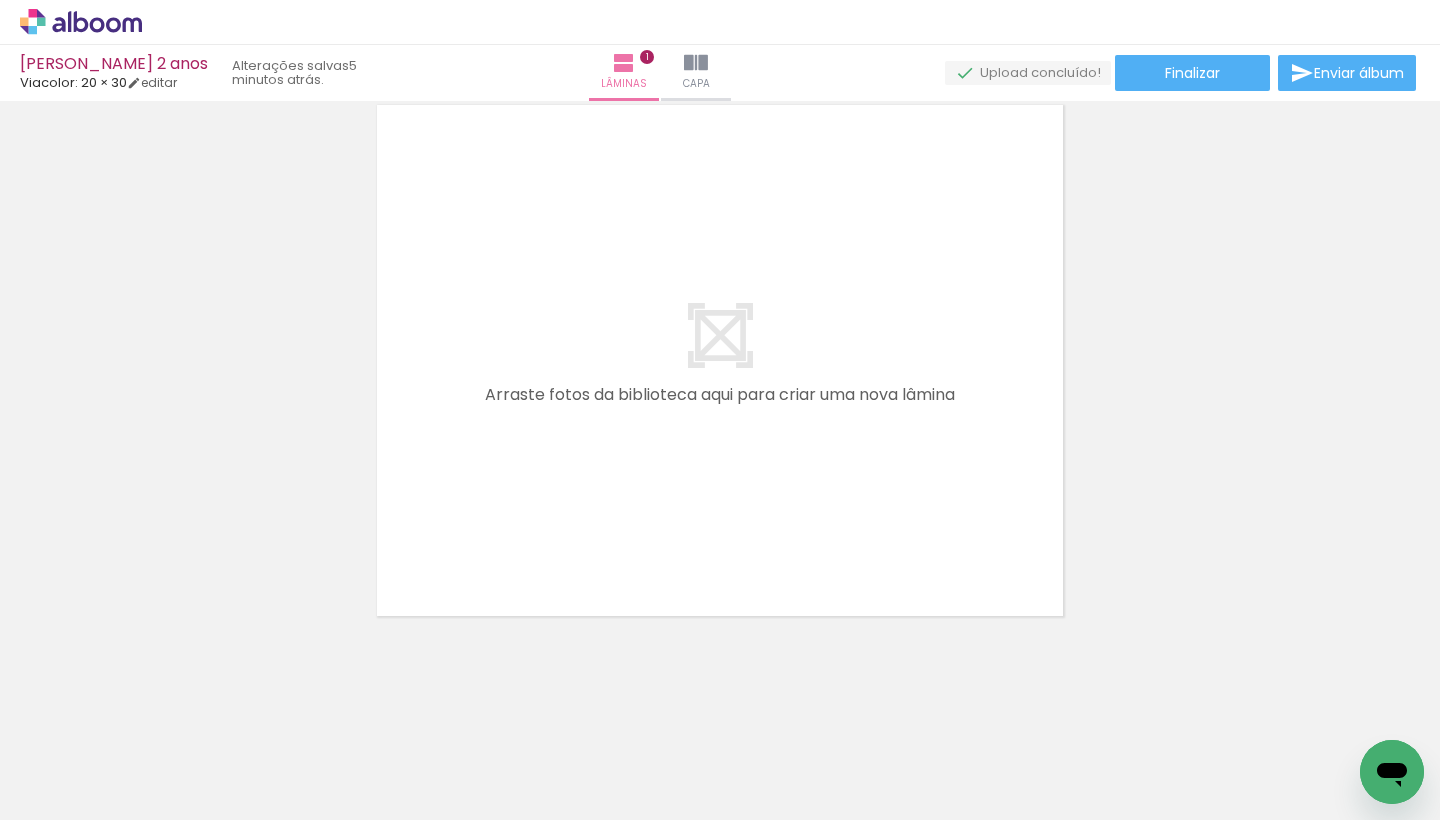 scroll, scrollTop: 642, scrollLeft: 0, axis: vertical 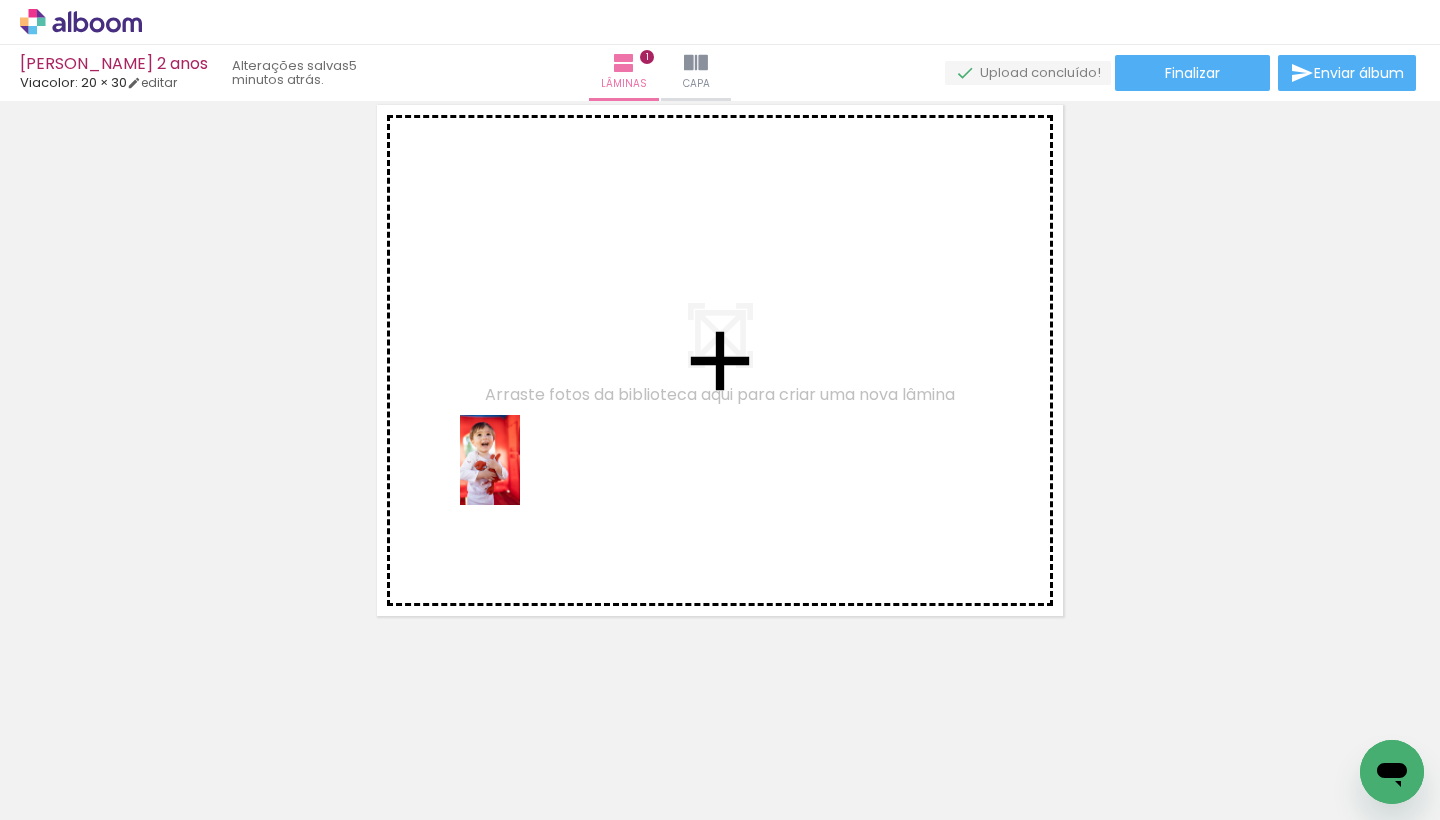 drag, startPoint x: 201, startPoint y: 757, endPoint x: 520, endPoint y: 475, distance: 425.77576 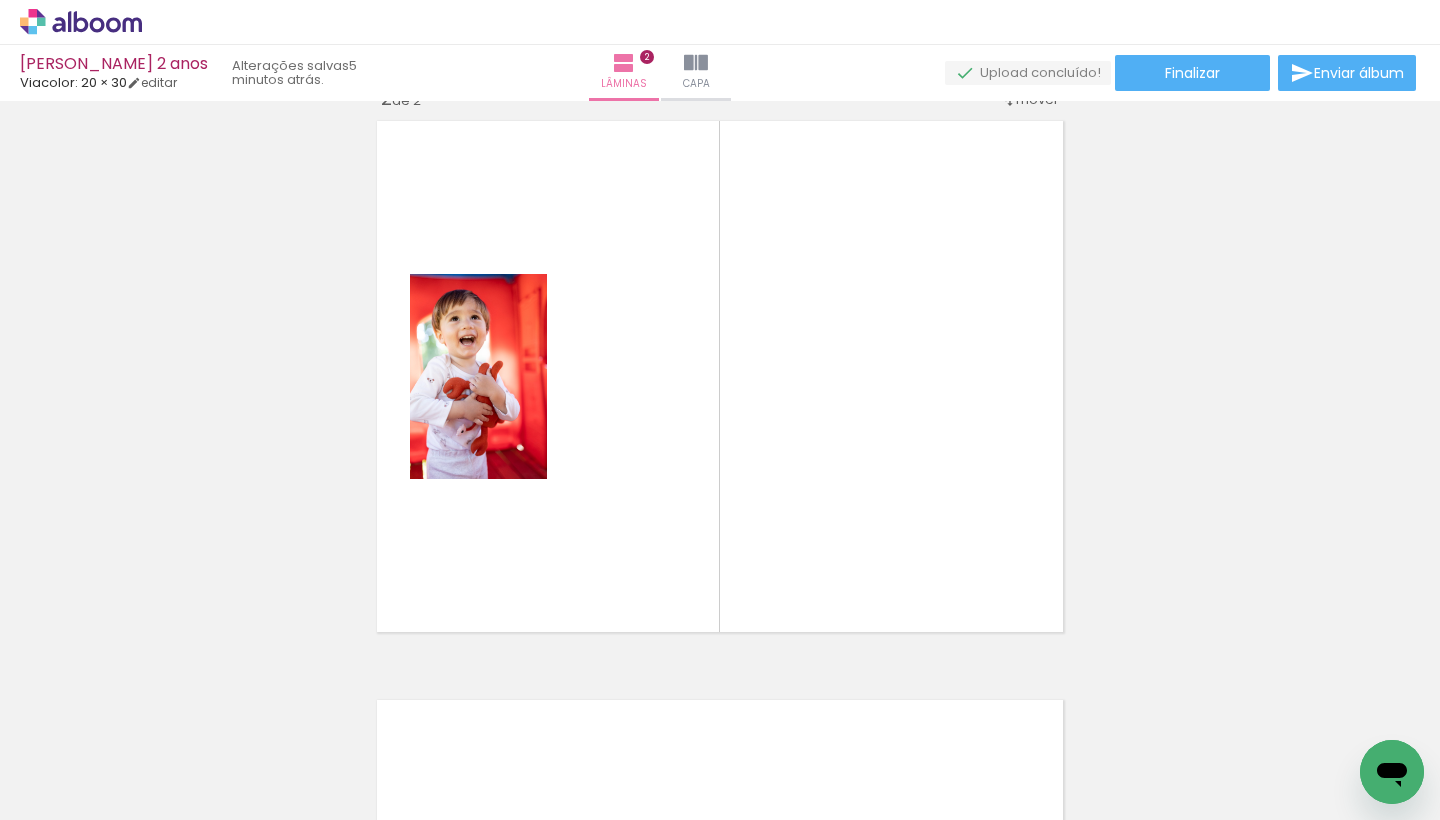 scroll, scrollTop: 604, scrollLeft: 0, axis: vertical 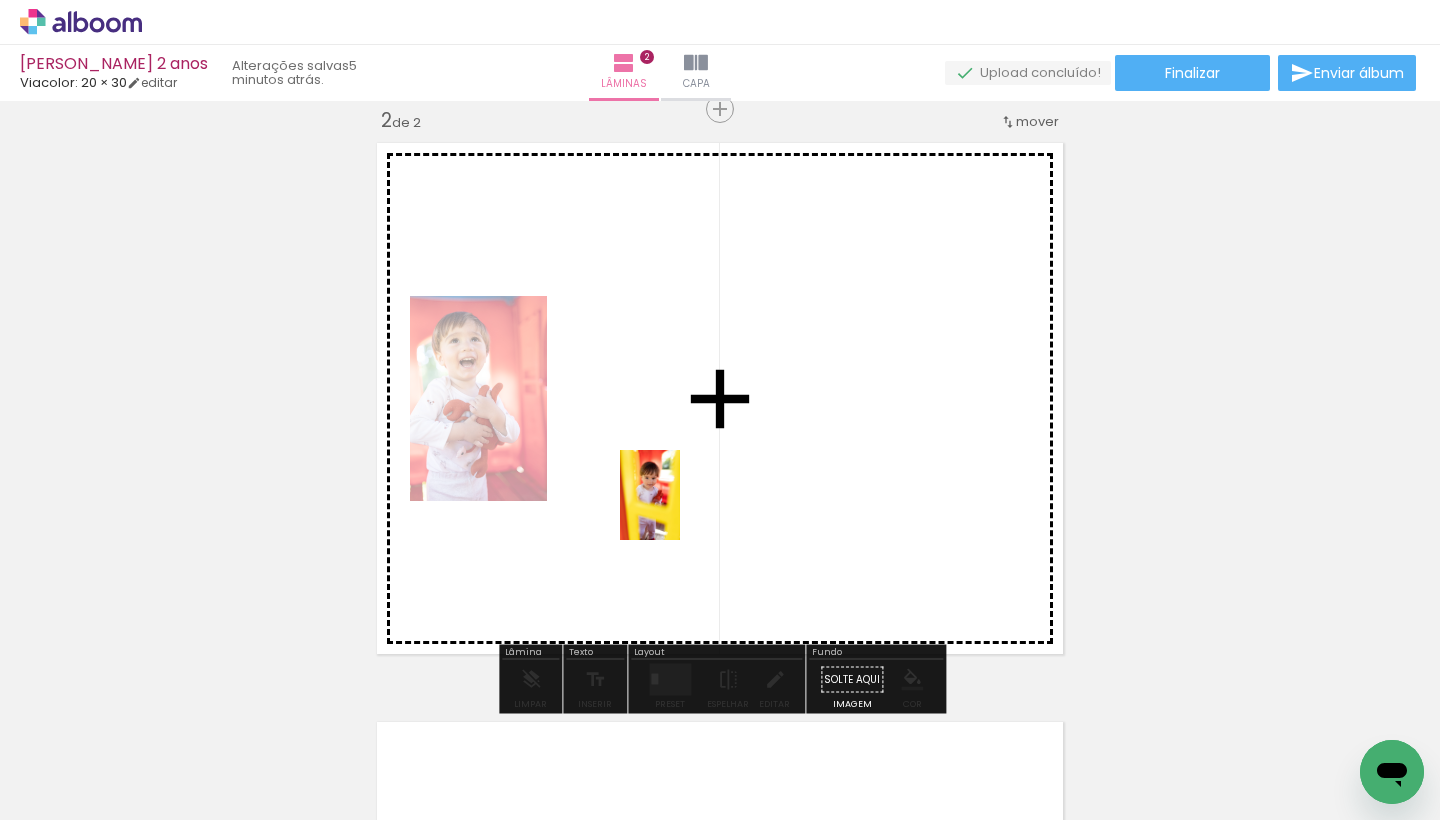drag, startPoint x: 306, startPoint y: 770, endPoint x: 714, endPoint y: 505, distance: 486.50693 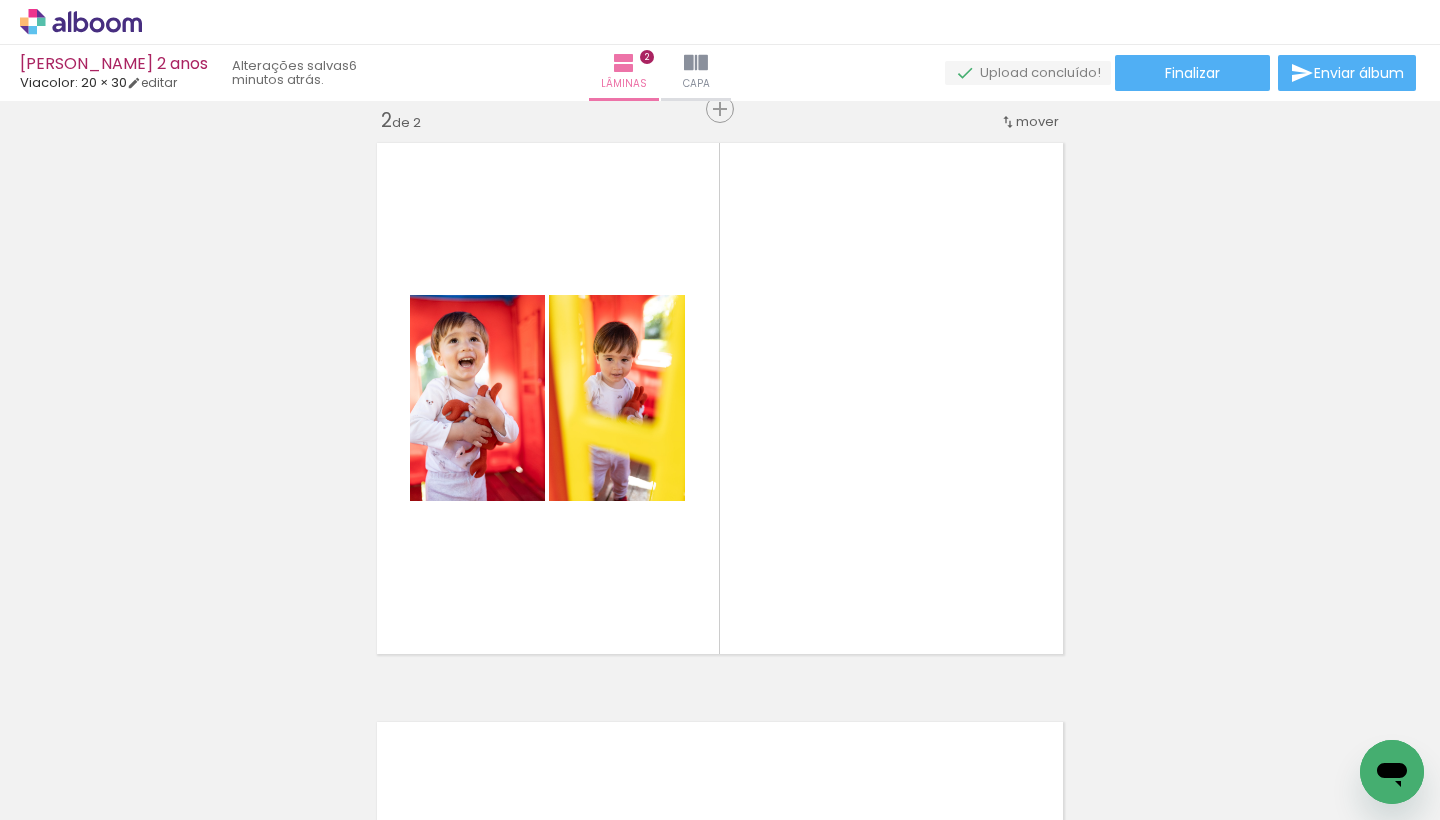 scroll, scrollTop: 0, scrollLeft: 965, axis: horizontal 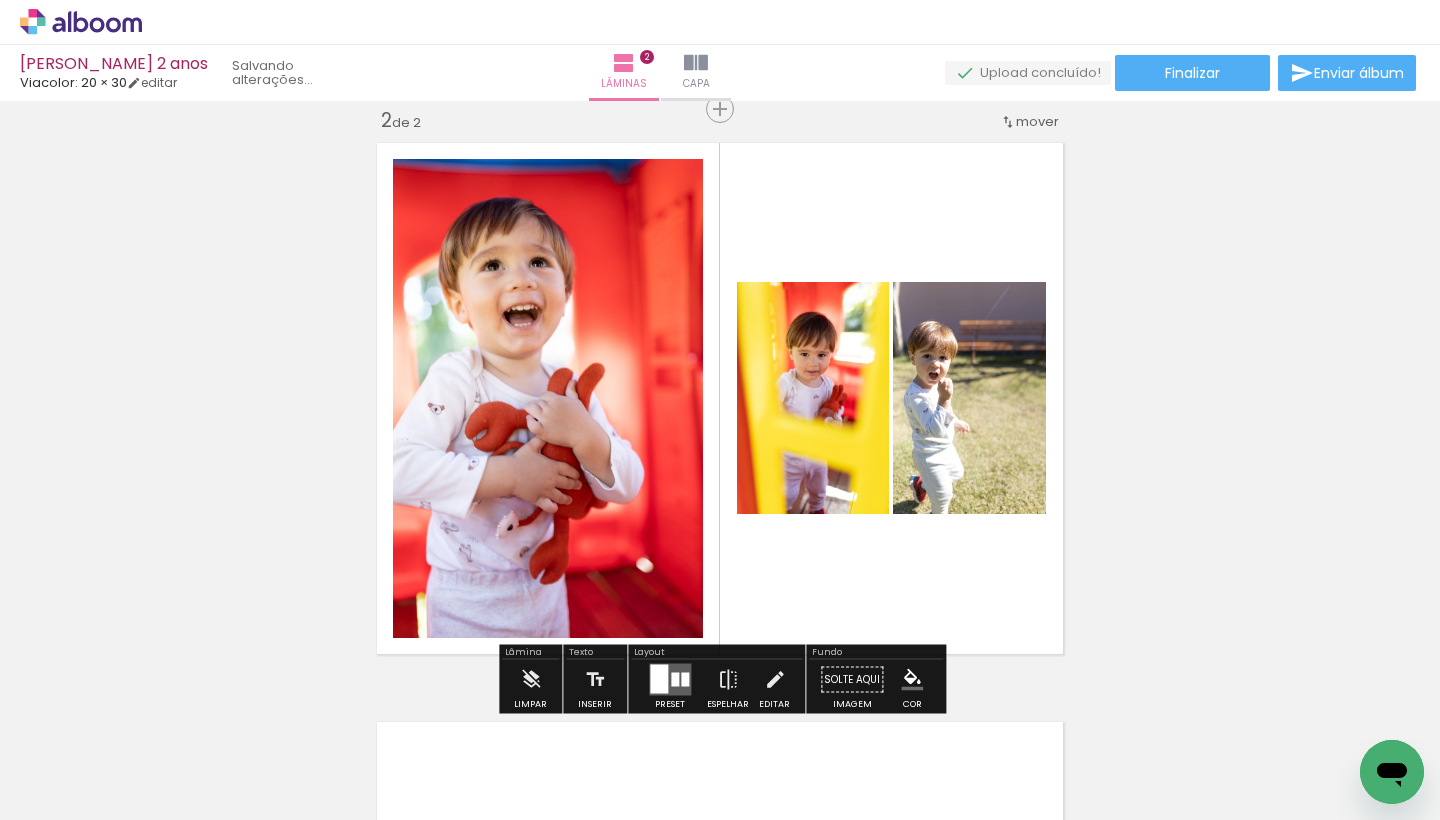 drag, startPoint x: 604, startPoint y: 773, endPoint x: 832, endPoint y: 521, distance: 339.83527 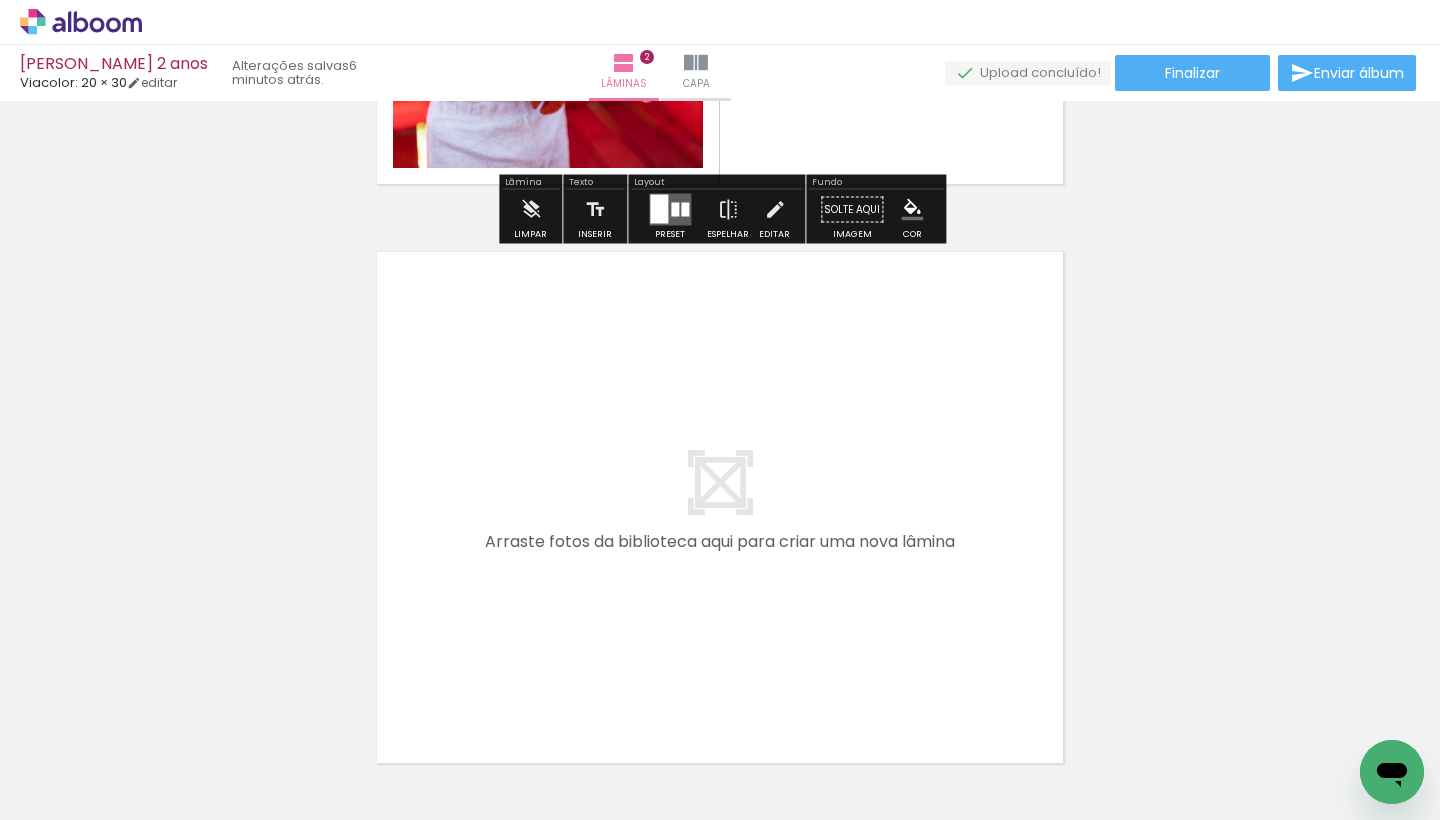 scroll, scrollTop: 1077, scrollLeft: 0, axis: vertical 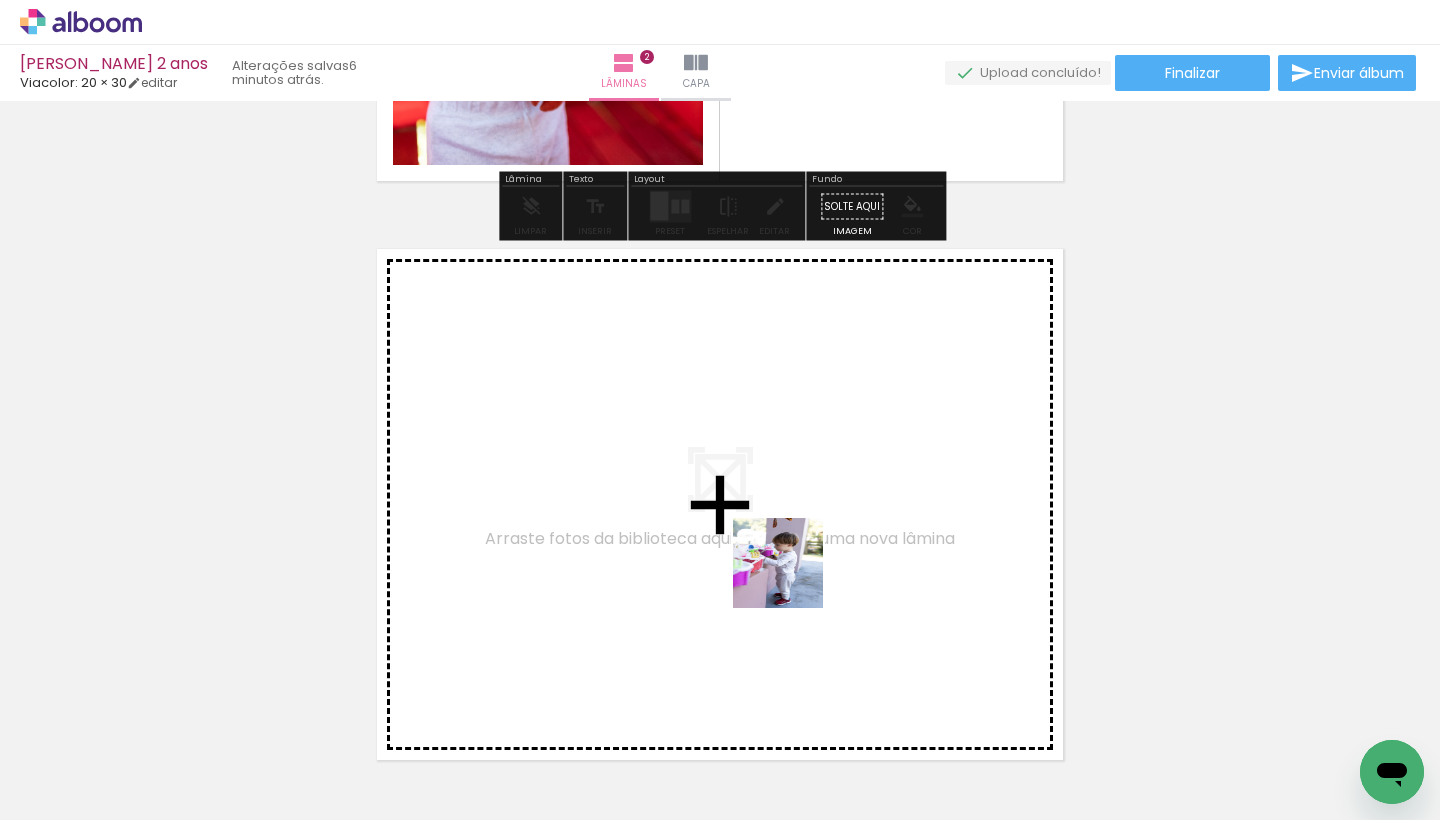 drag, startPoint x: 692, startPoint y: 773, endPoint x: 824, endPoint y: 536, distance: 271.2803 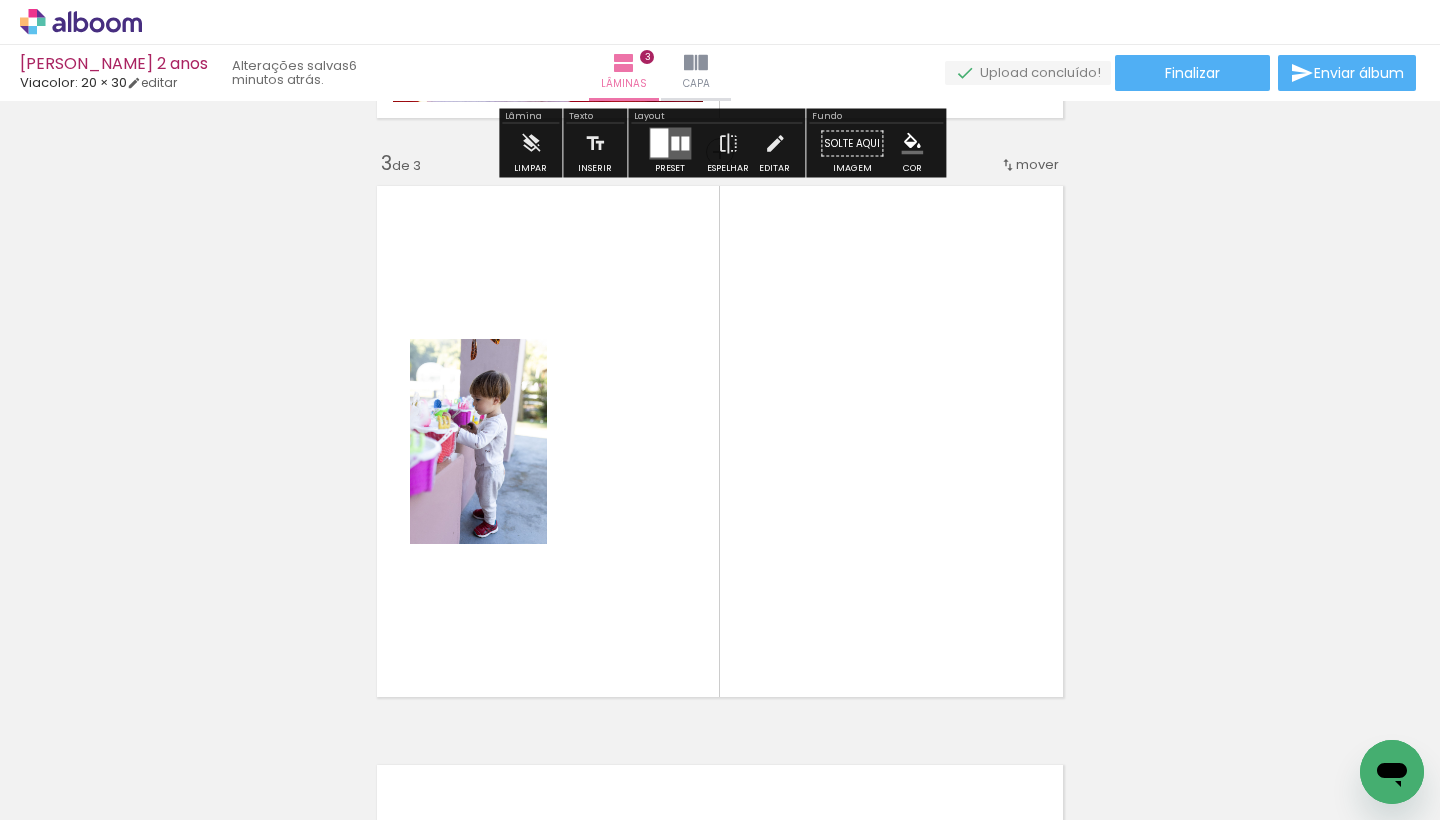 scroll, scrollTop: 1183, scrollLeft: 0, axis: vertical 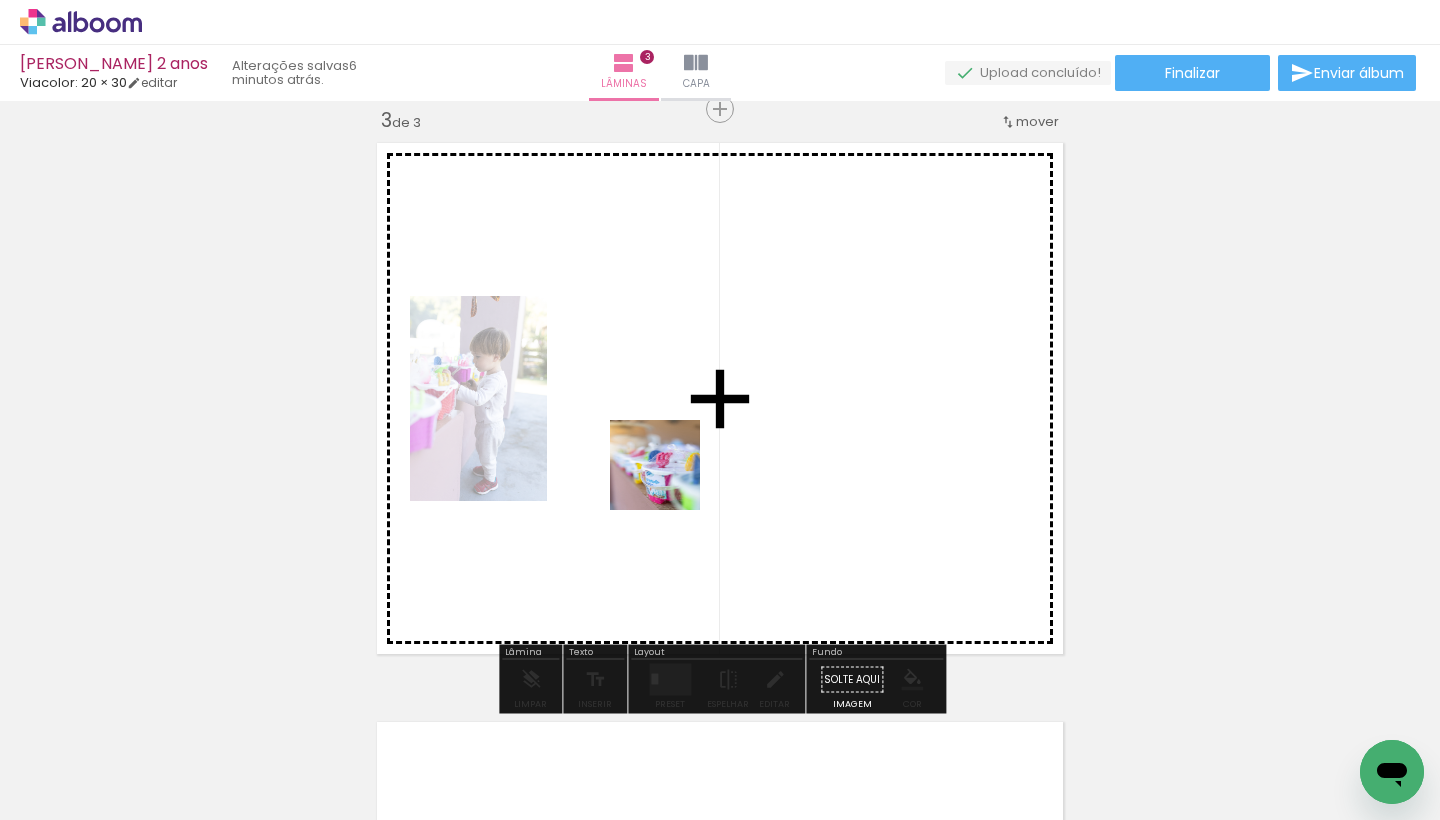 drag, startPoint x: 435, startPoint y: 734, endPoint x: 737, endPoint y: 450, distance: 414.56 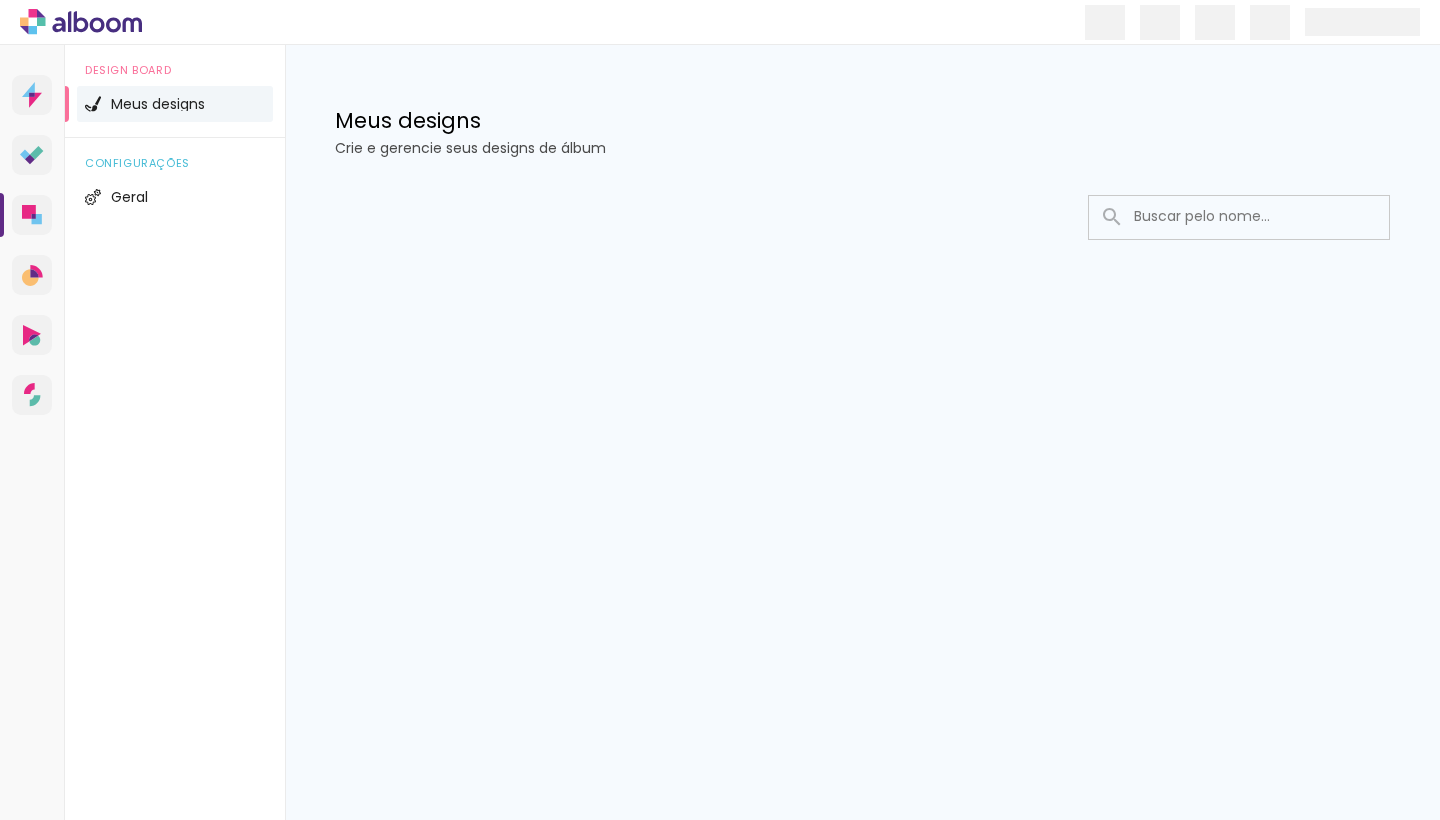 scroll, scrollTop: 0, scrollLeft: 0, axis: both 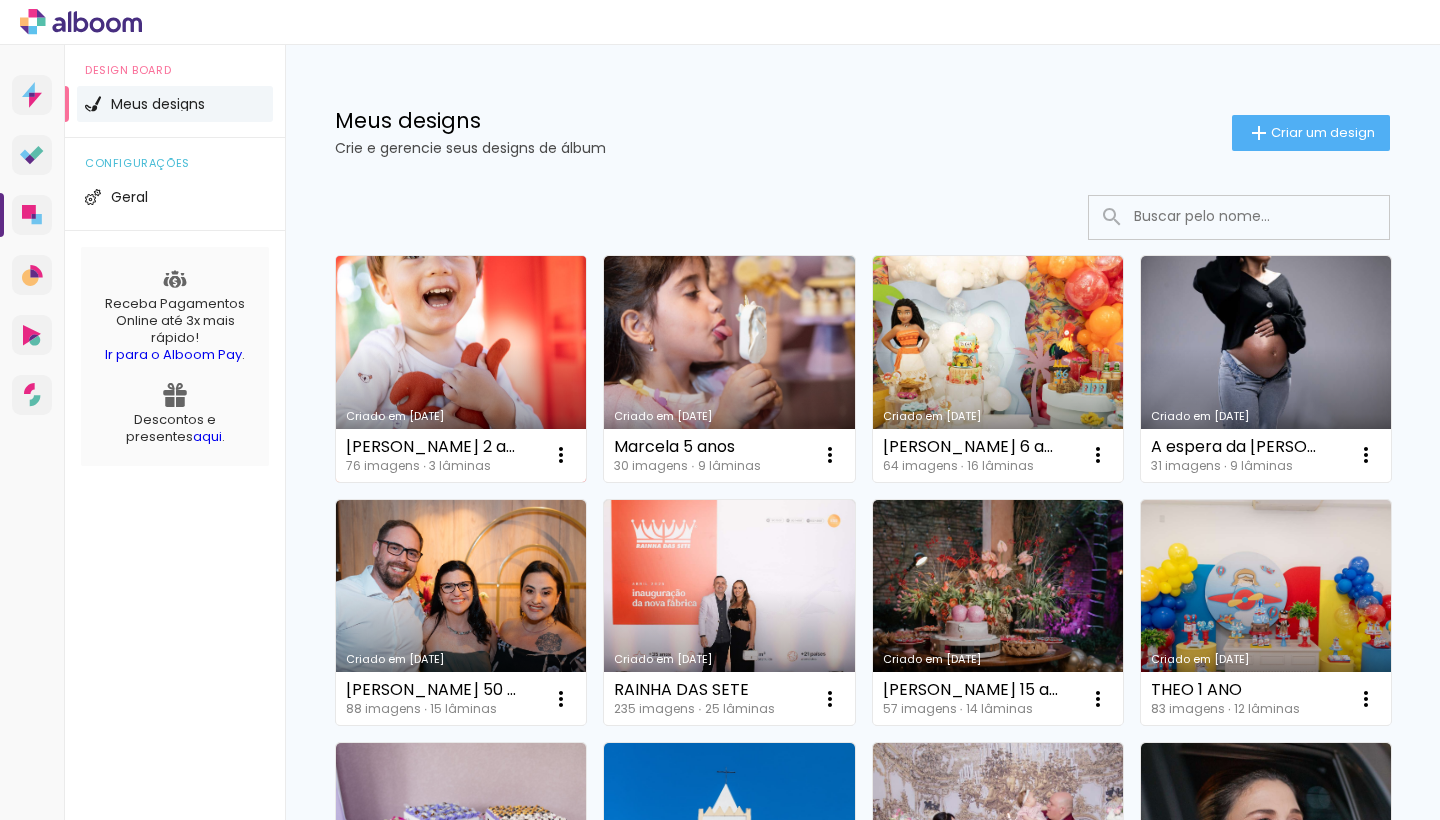 click on "Criado em [DATE]" at bounding box center (461, 369) 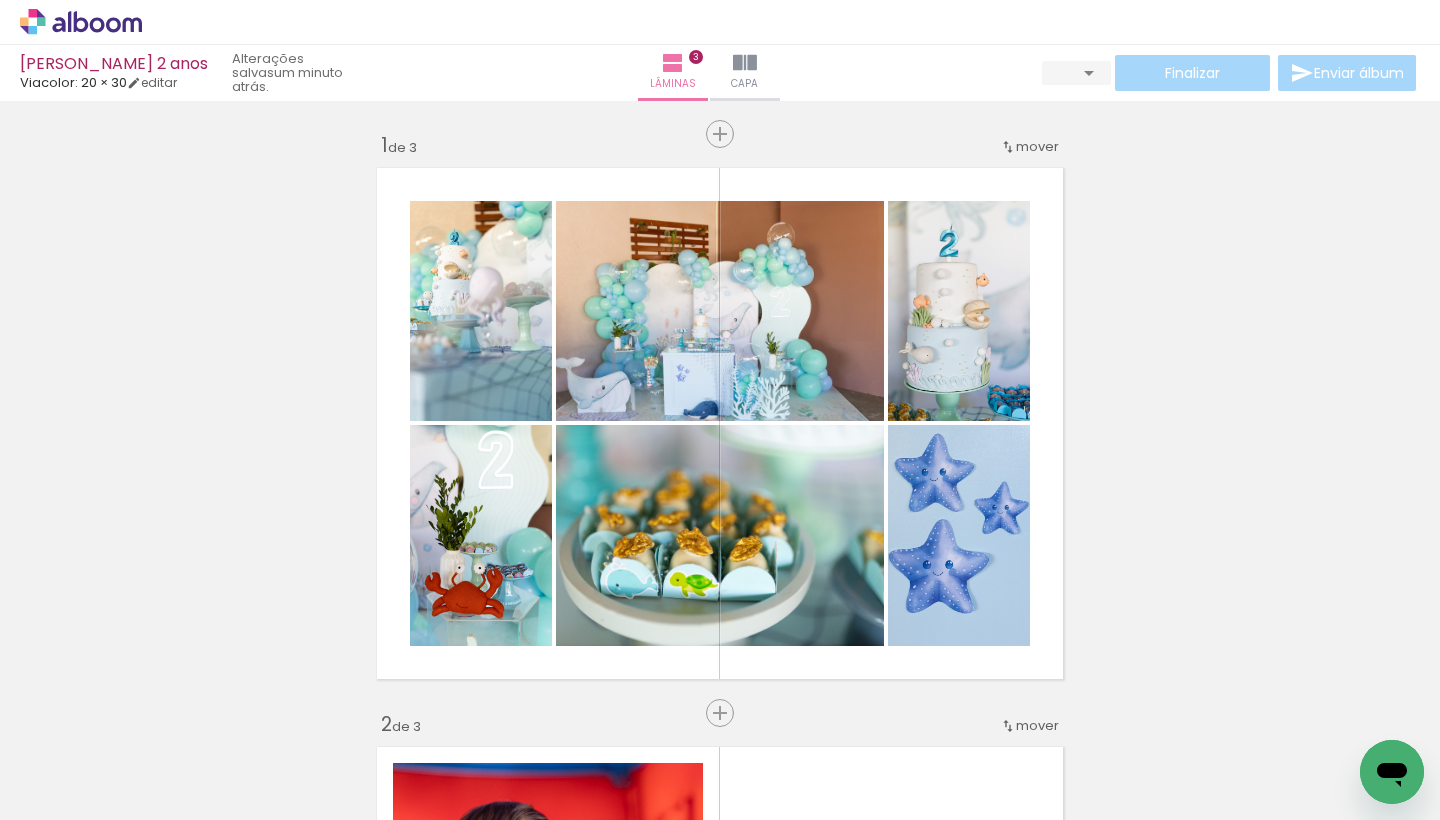 scroll, scrollTop: 0, scrollLeft: 0, axis: both 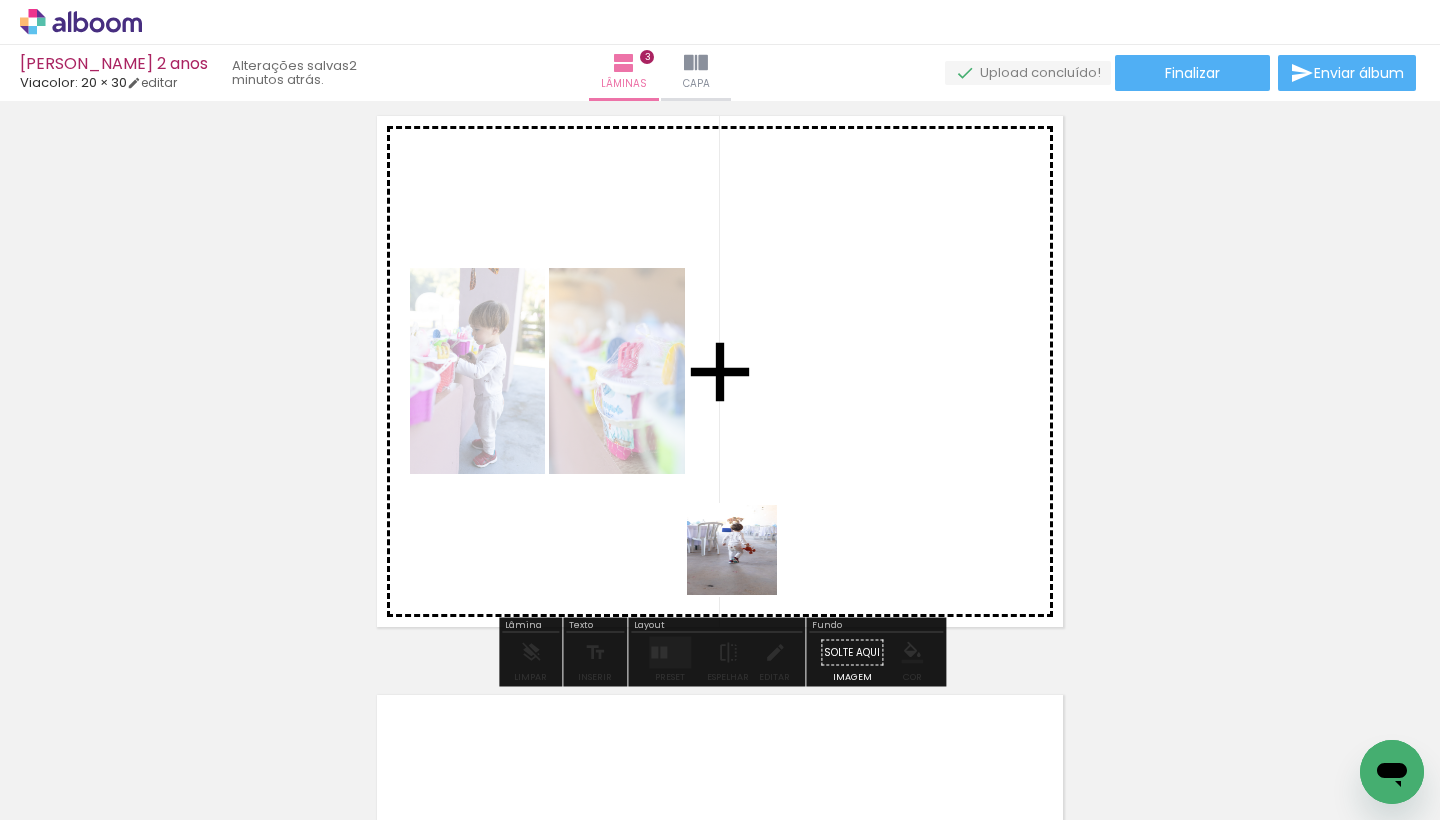 drag, startPoint x: 675, startPoint y: 753, endPoint x: 807, endPoint y: 495, distance: 289.80682 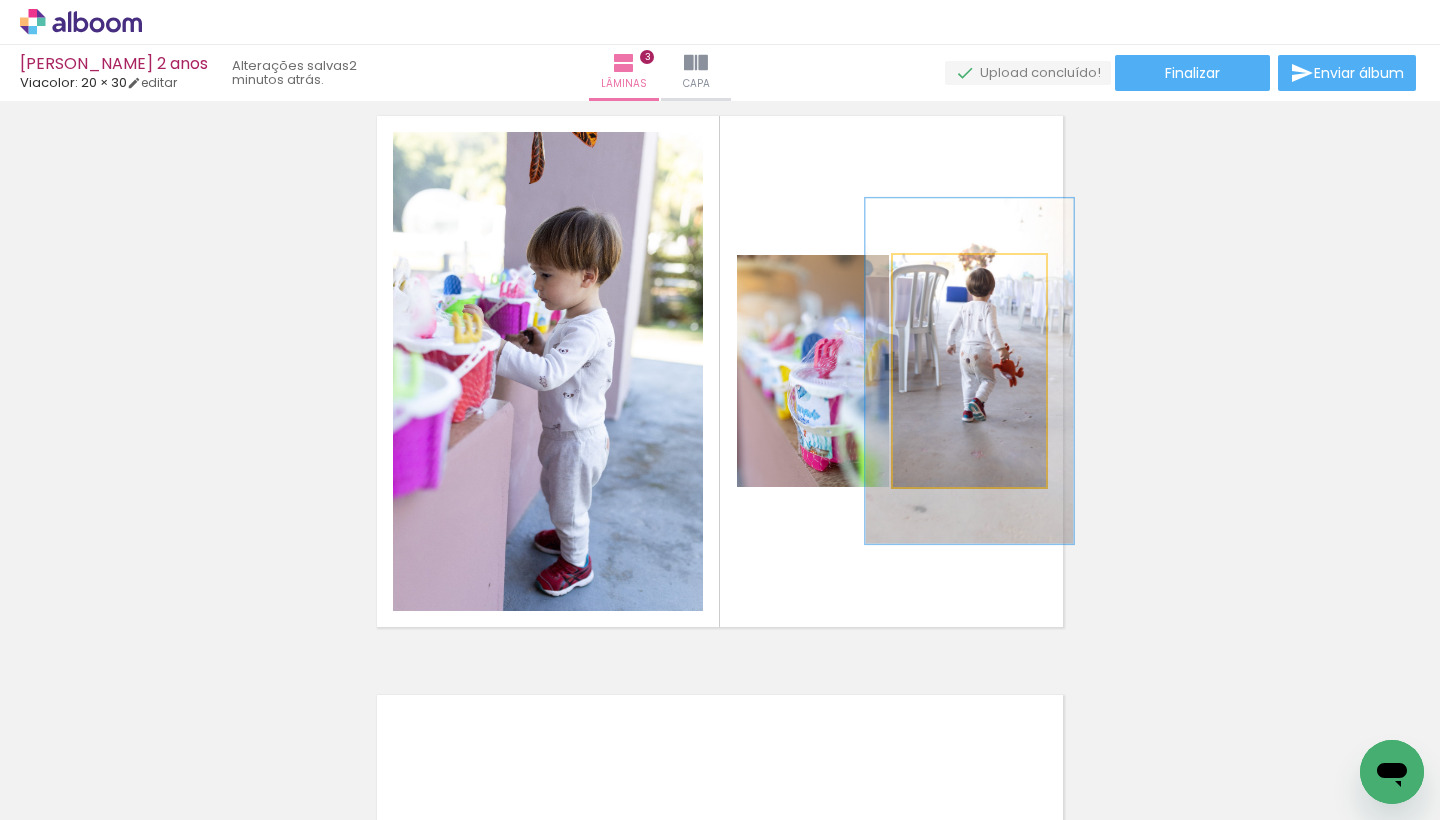 drag, startPoint x: 941, startPoint y: 276, endPoint x: 963, endPoint y: 270, distance: 22.803509 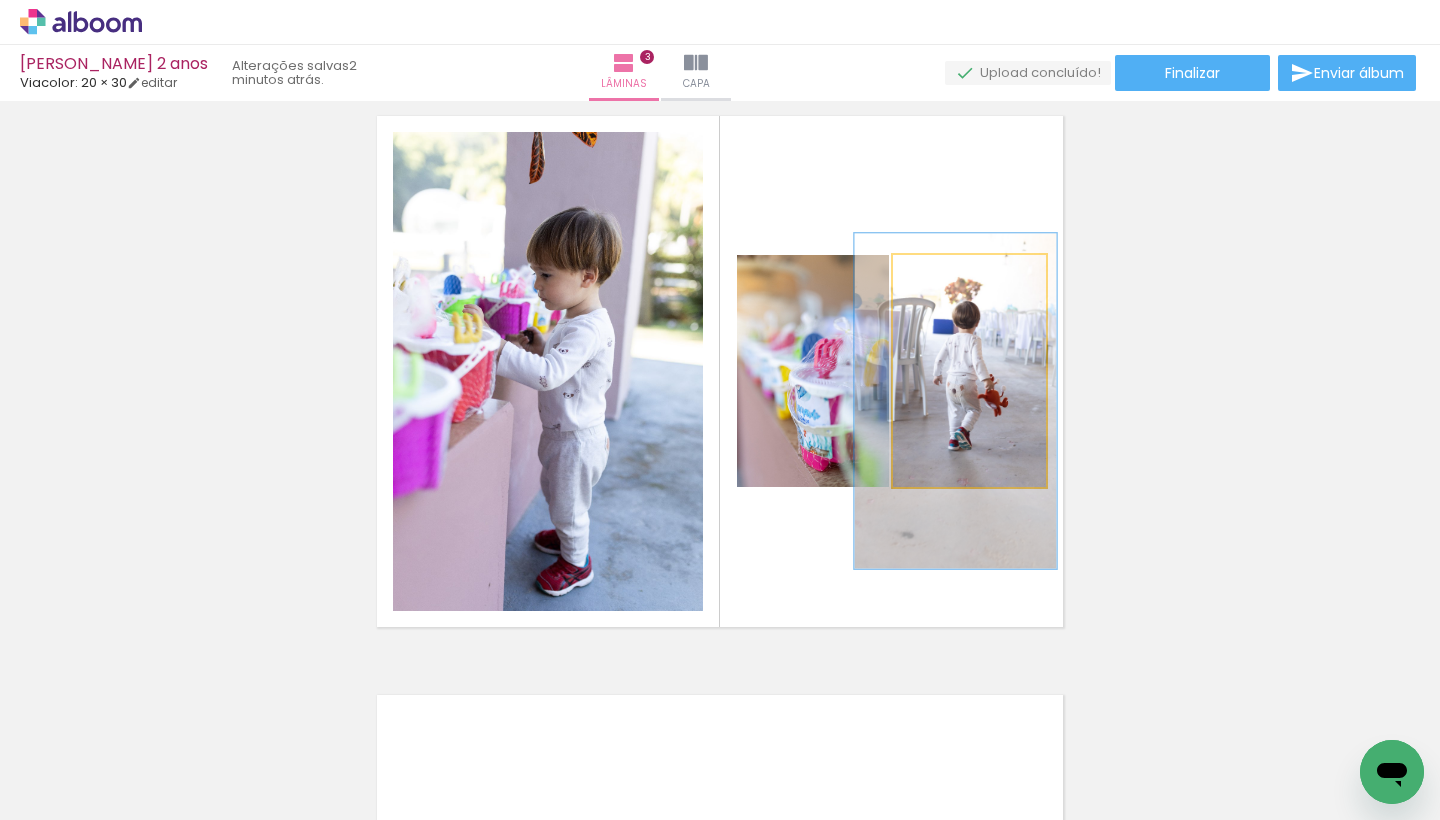 drag, startPoint x: 1002, startPoint y: 341, endPoint x: 987, endPoint y: 369, distance: 31.764761 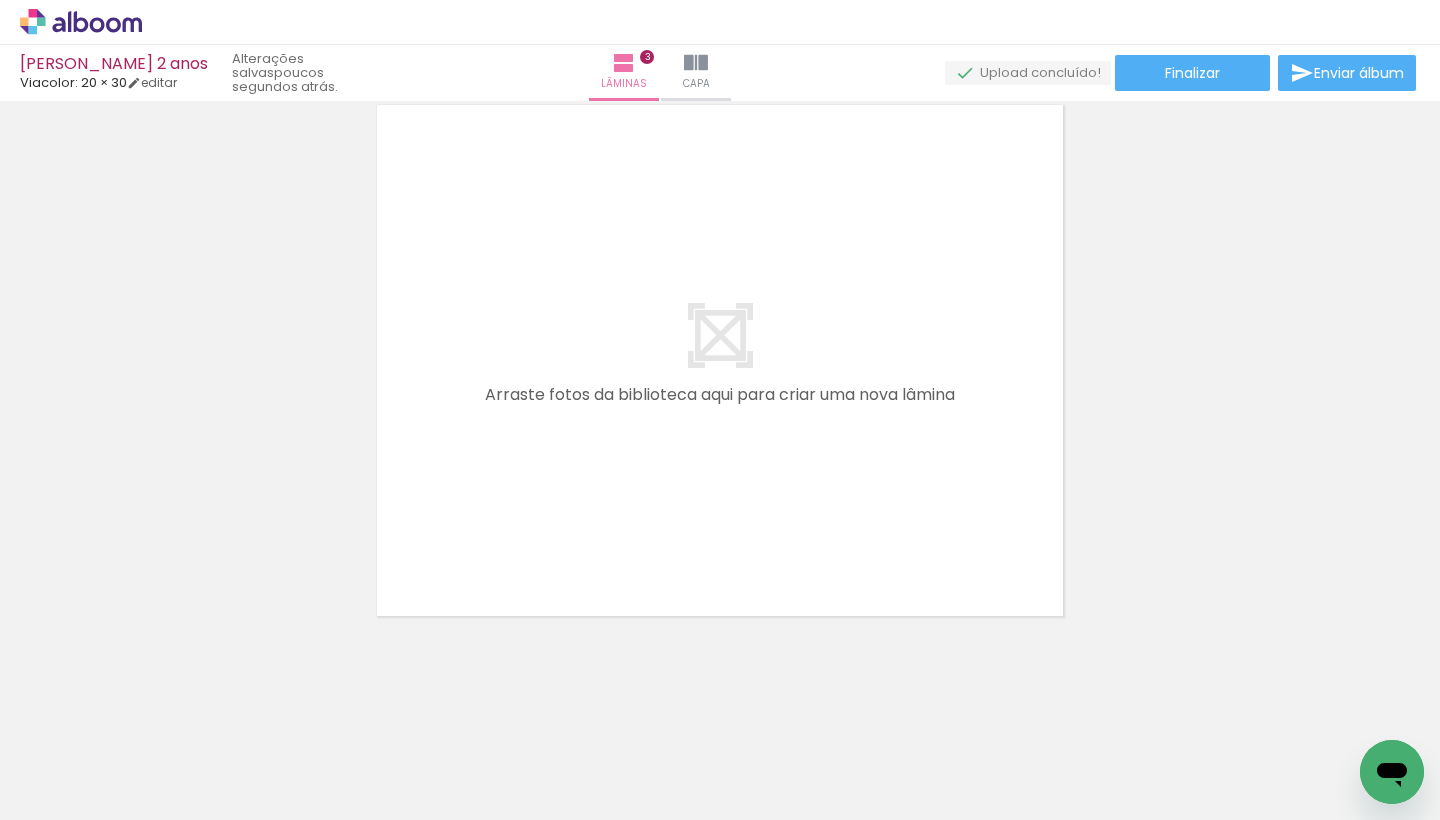 scroll, scrollTop: 1800, scrollLeft: 0, axis: vertical 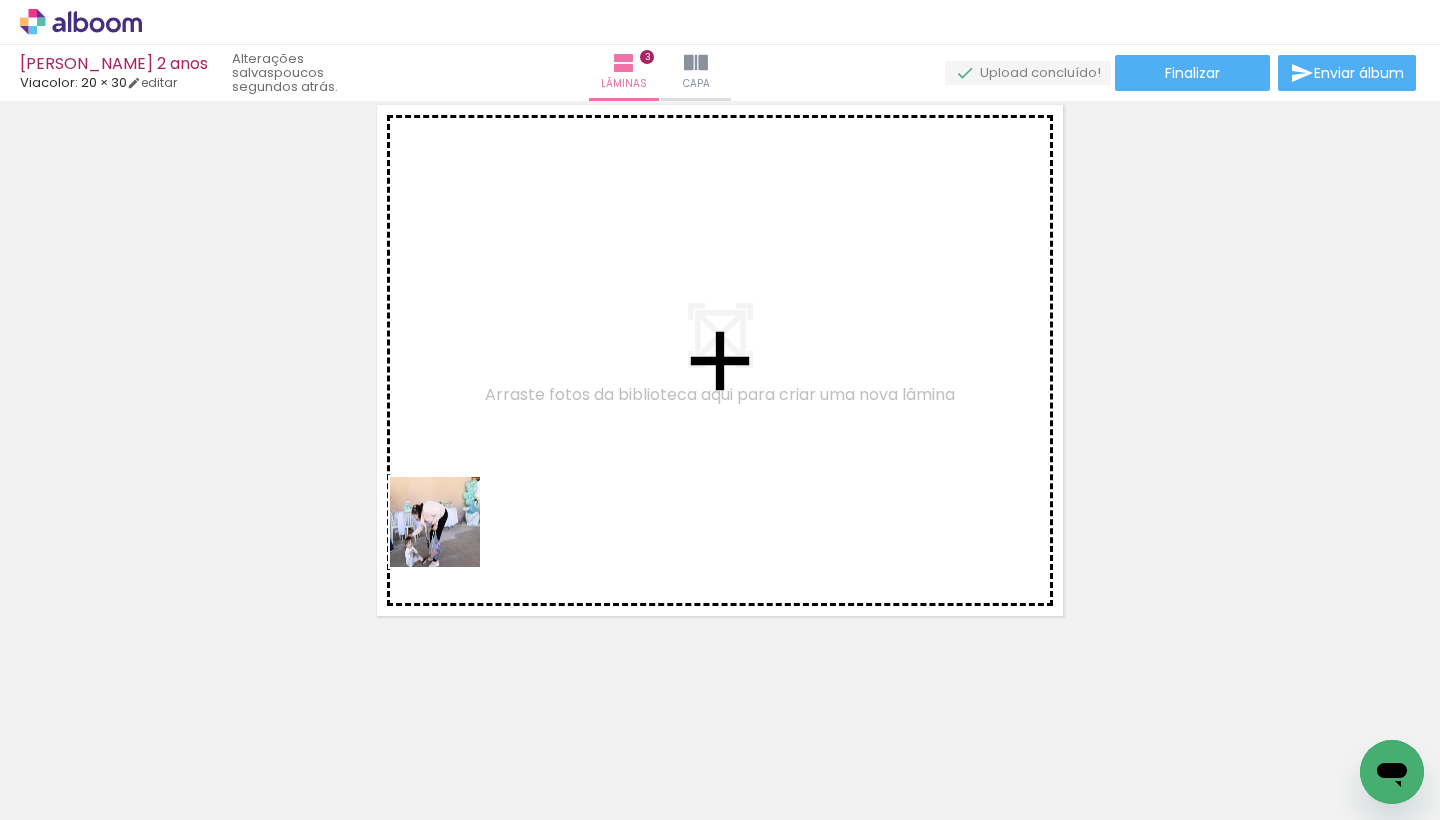 drag, startPoint x: 347, startPoint y: 745, endPoint x: 668, endPoint y: 343, distance: 514.4366 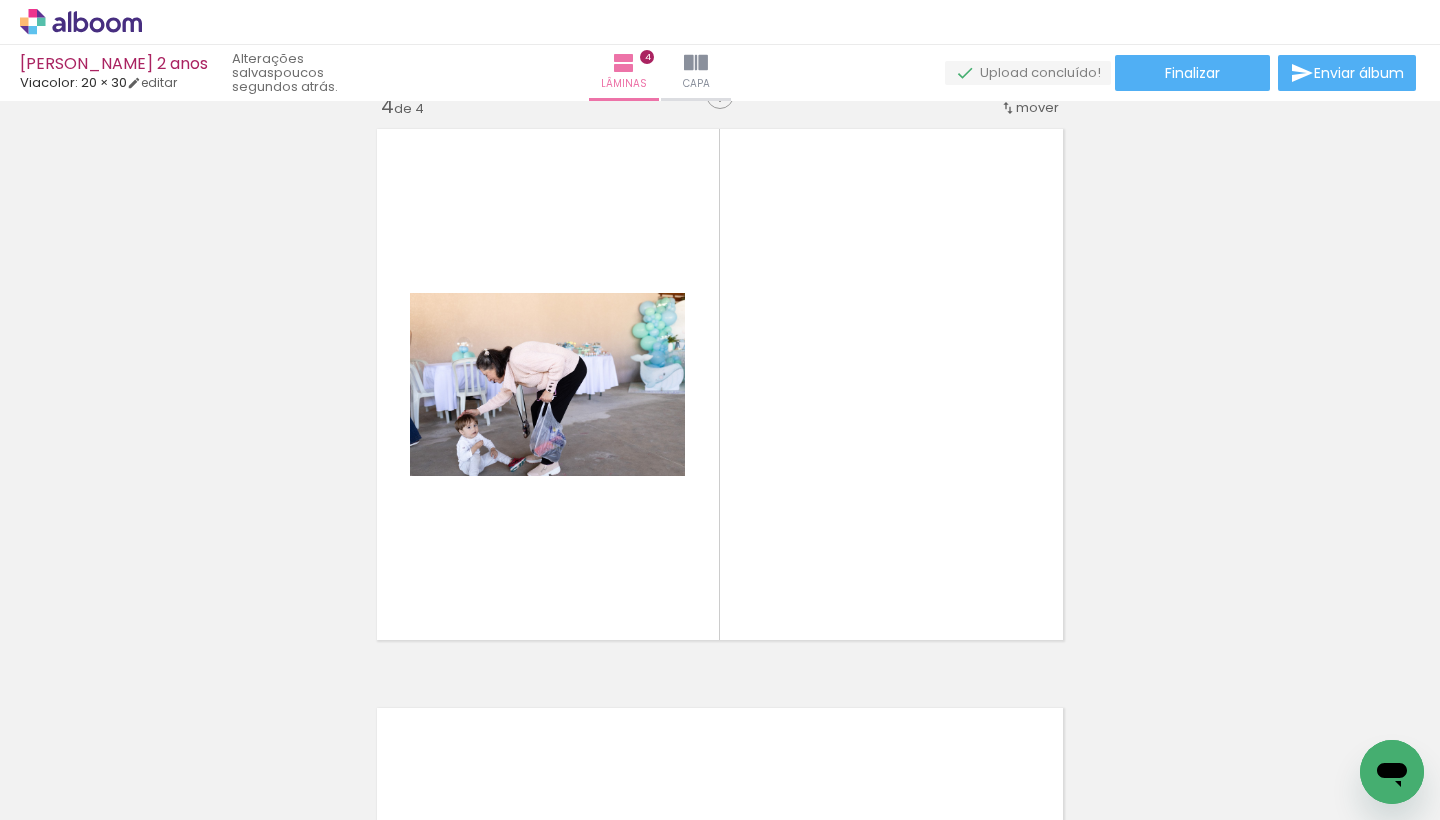 scroll, scrollTop: 1762, scrollLeft: 0, axis: vertical 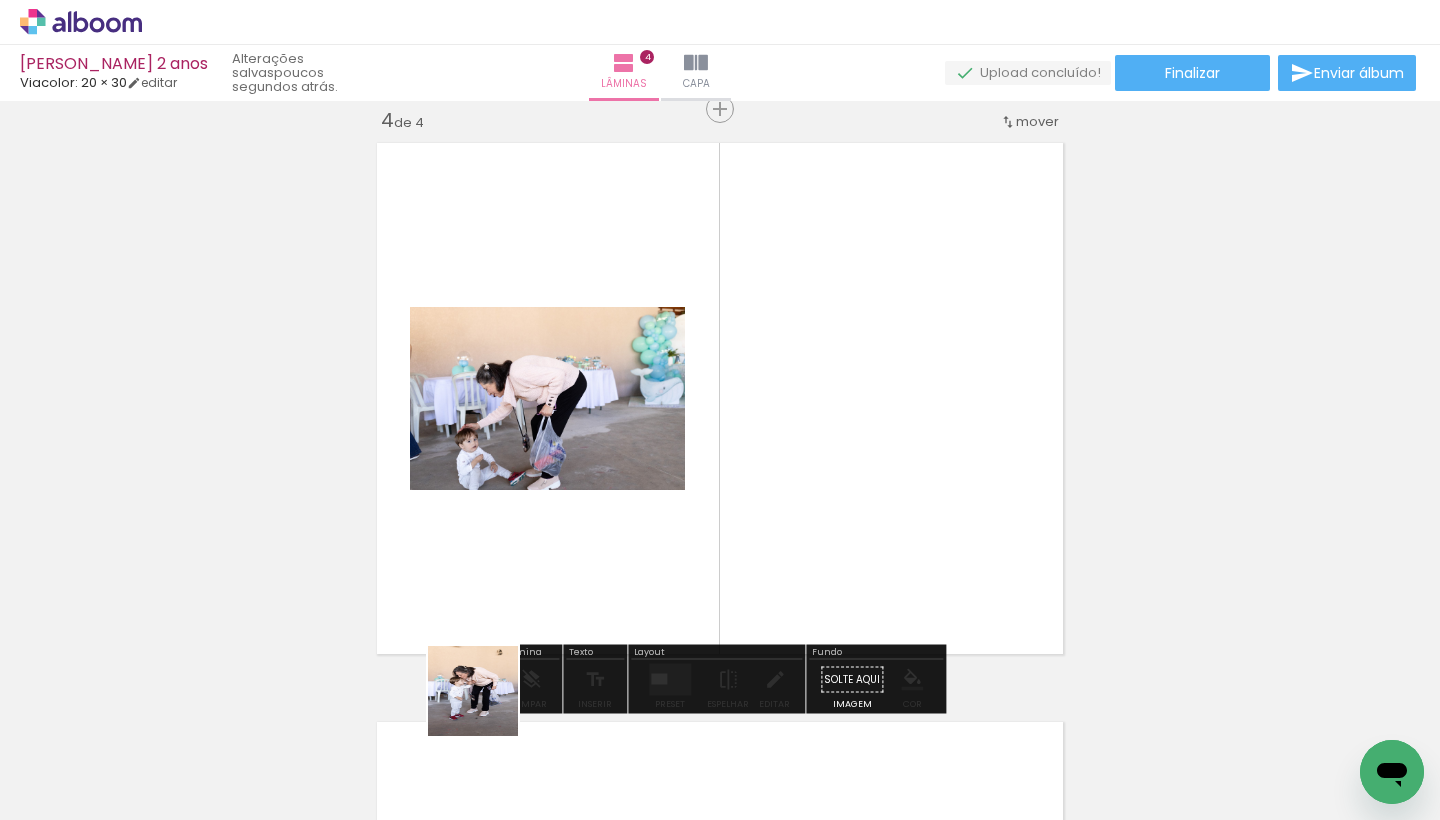 drag, startPoint x: 454, startPoint y: 755, endPoint x: 843, endPoint y: 414, distance: 517.3026 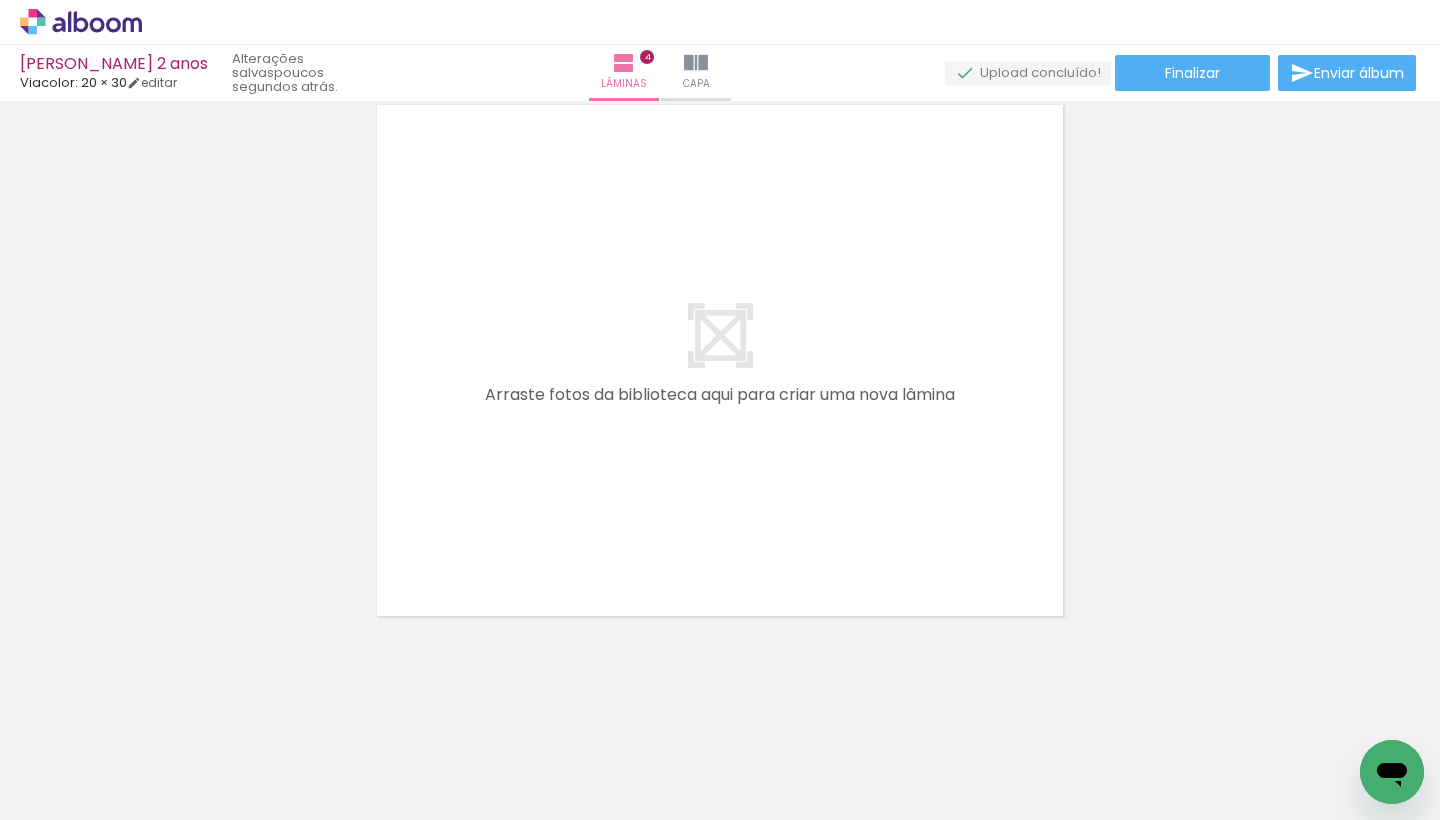 scroll, scrollTop: 2379, scrollLeft: 0, axis: vertical 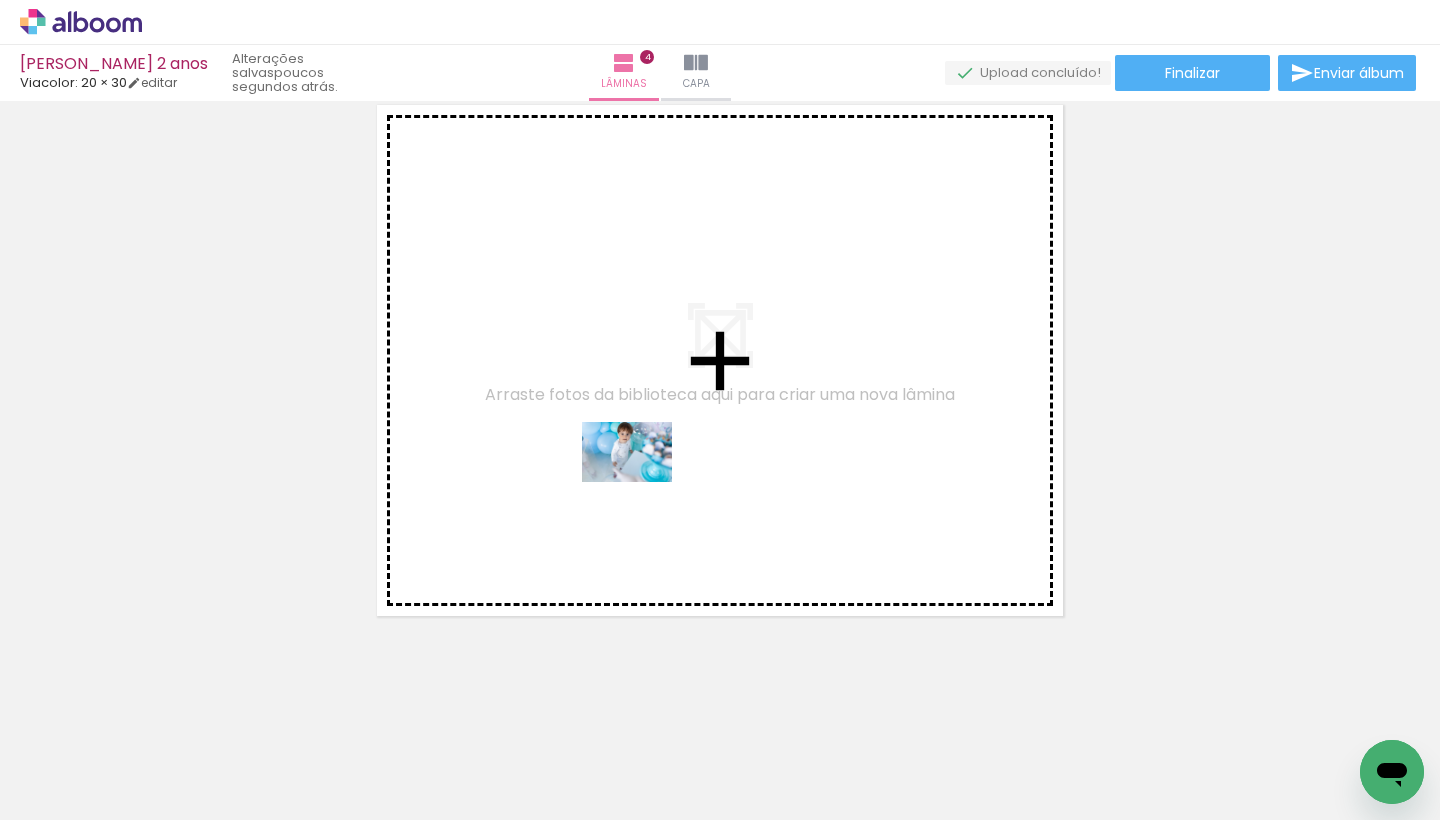 drag, startPoint x: 533, startPoint y: 749, endPoint x: 642, endPoint y: 482, distance: 288.3921 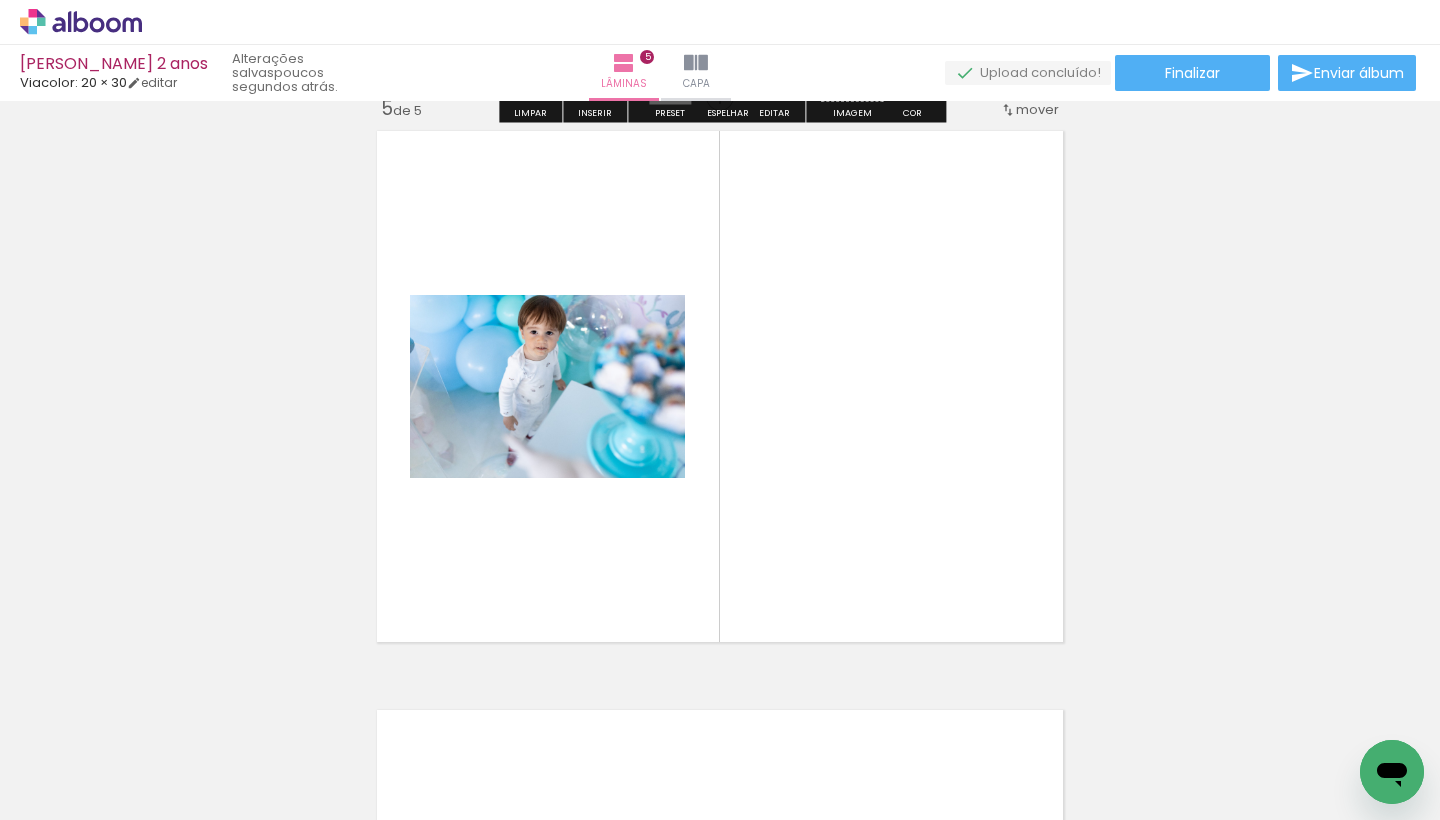 scroll, scrollTop: 2341, scrollLeft: 0, axis: vertical 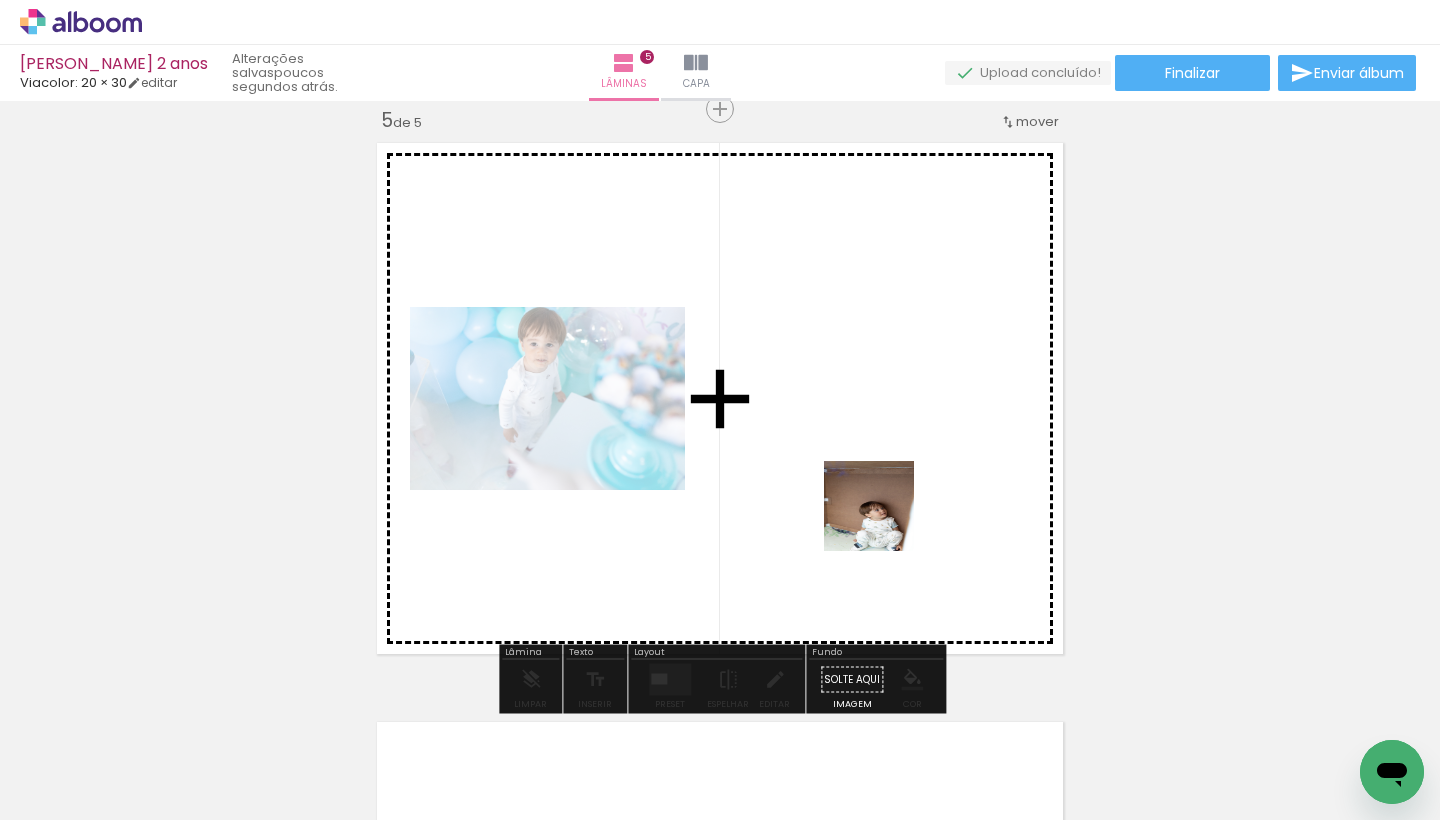 drag, startPoint x: 806, startPoint y: 759, endPoint x: 885, endPoint y: 519, distance: 252.66777 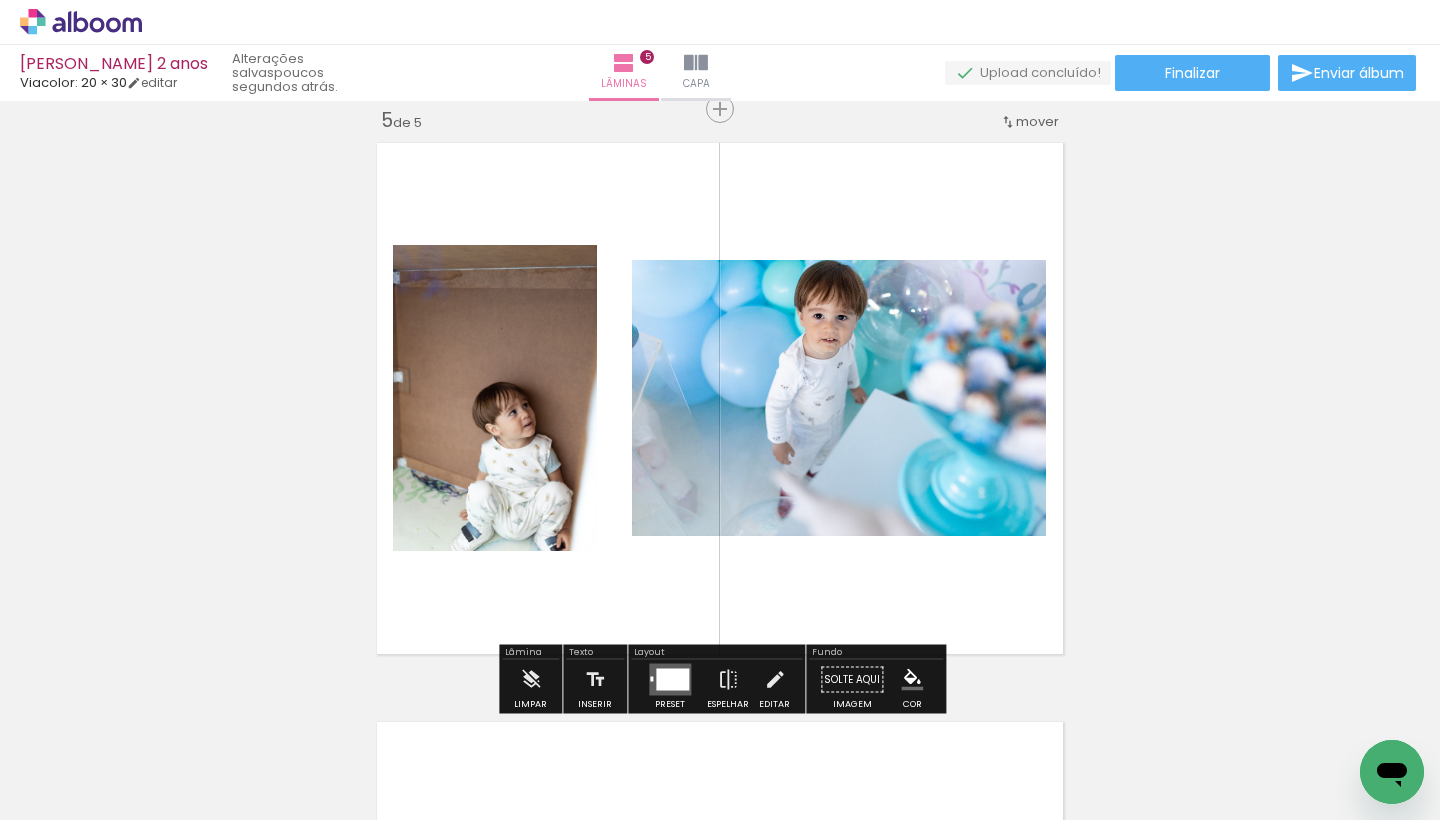 click at bounding box center [672, 680] 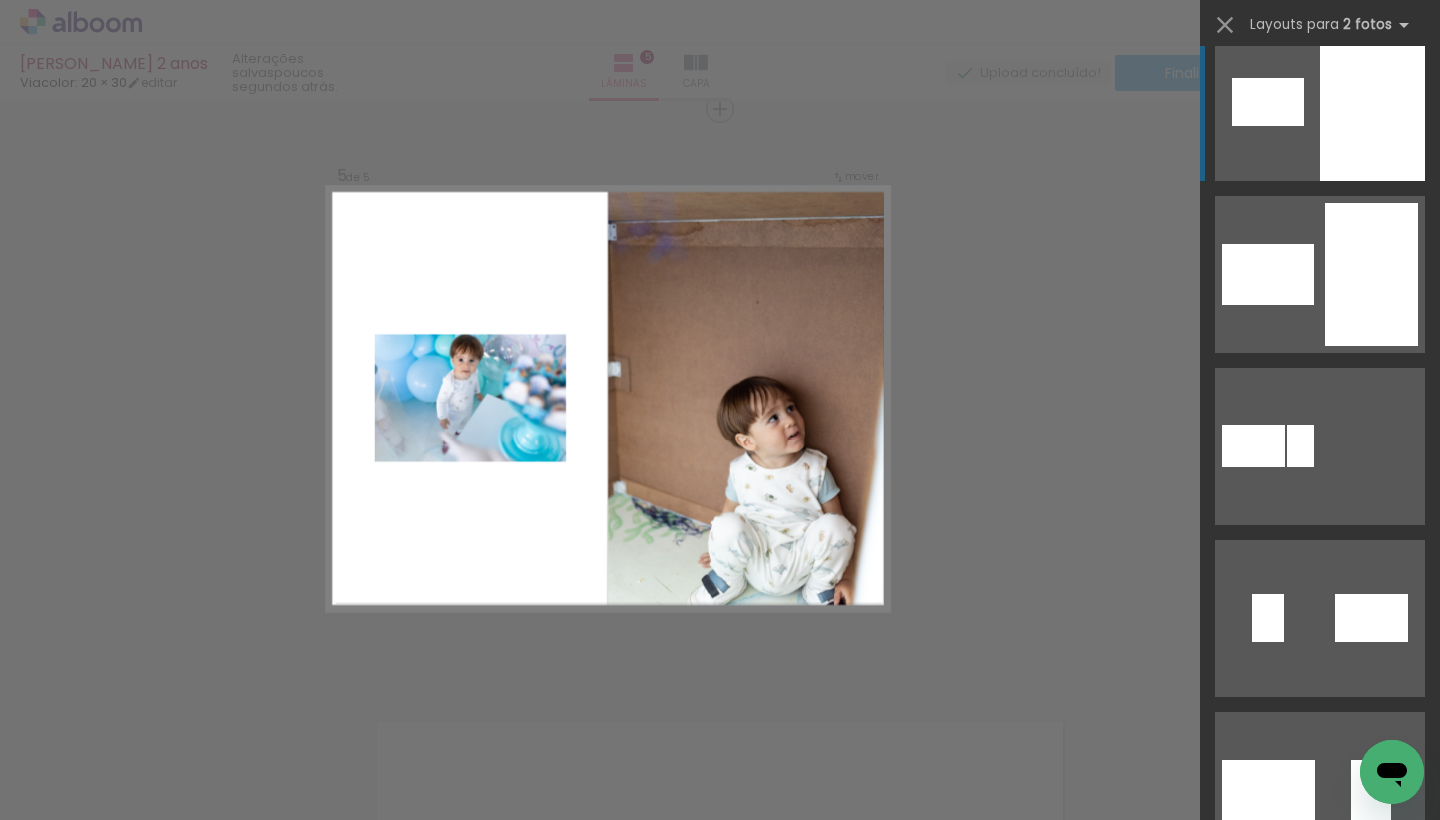scroll, scrollTop: 384, scrollLeft: 0, axis: vertical 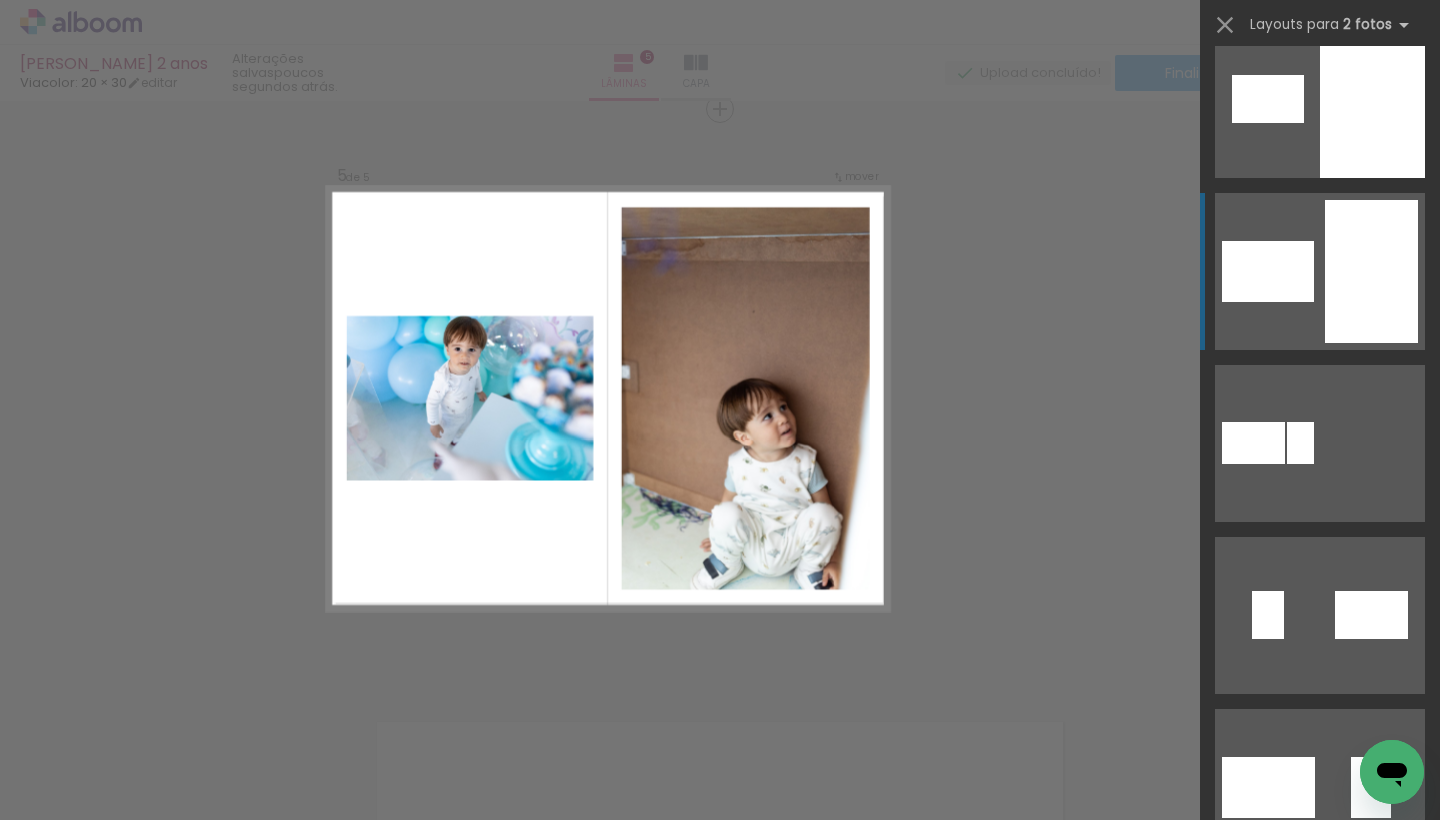 click at bounding box center [1354, -245] 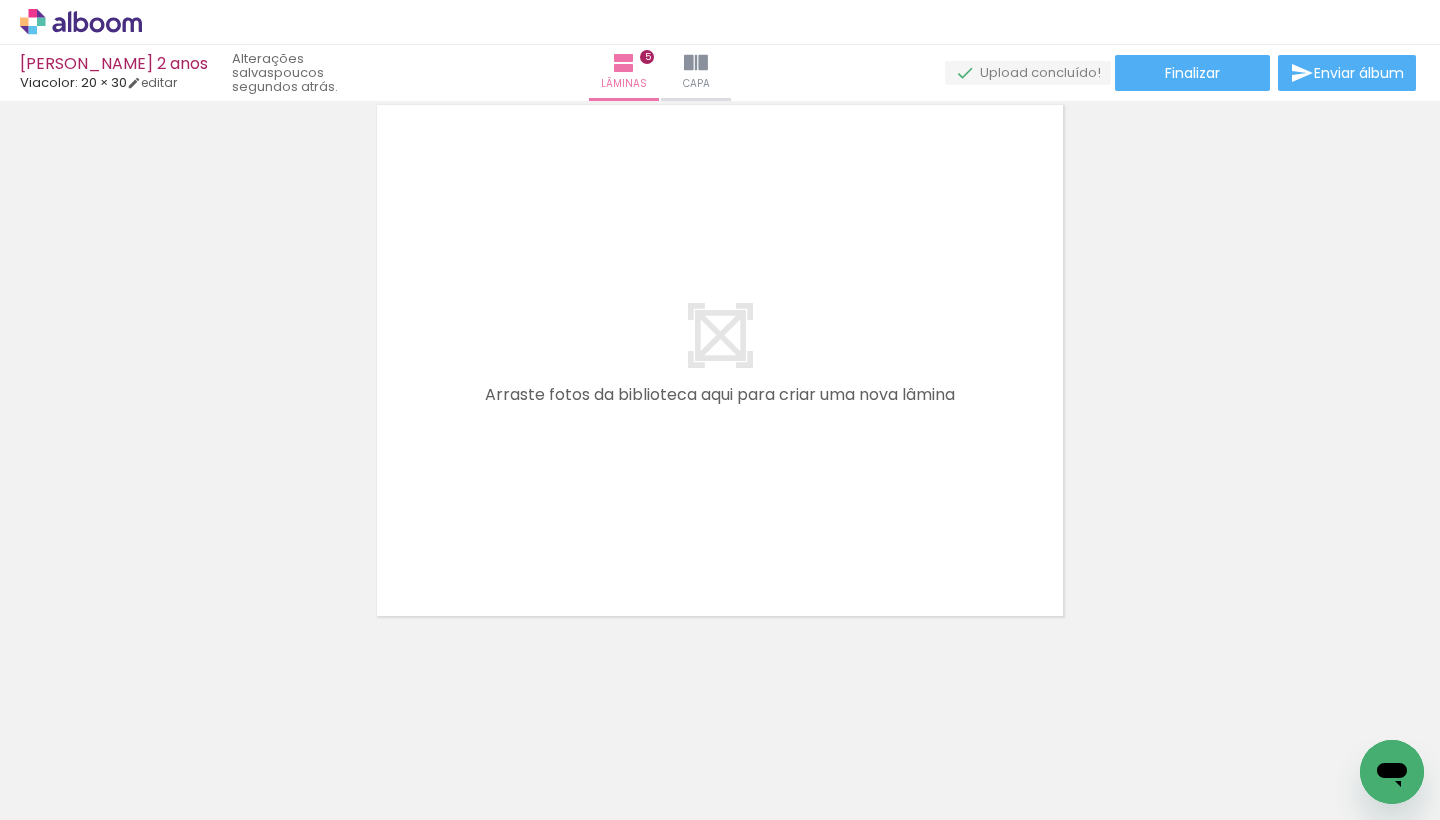 scroll, scrollTop: 2958, scrollLeft: 0, axis: vertical 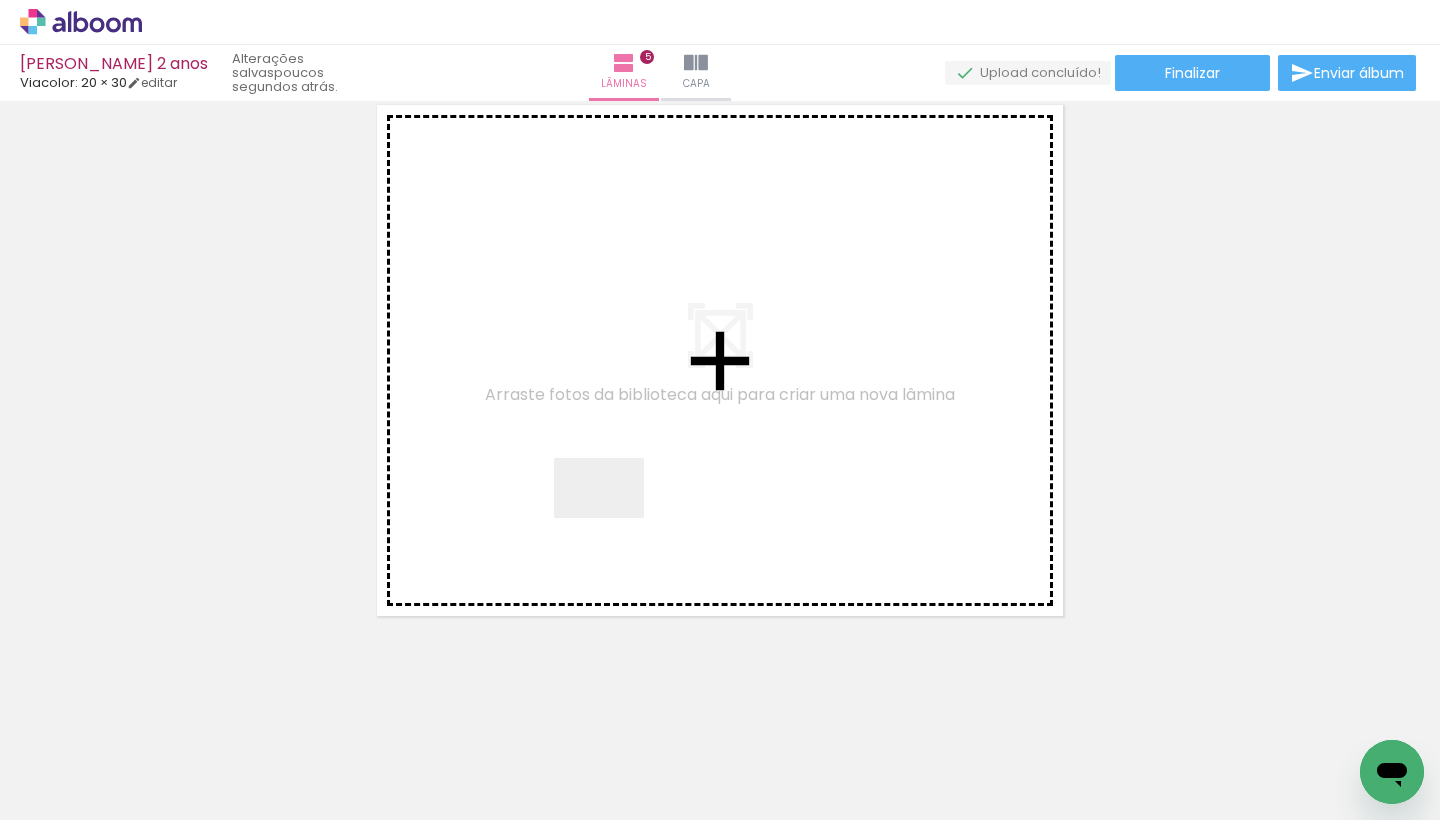 drag, startPoint x: 541, startPoint y: 769, endPoint x: 621, endPoint y: 511, distance: 270.1185 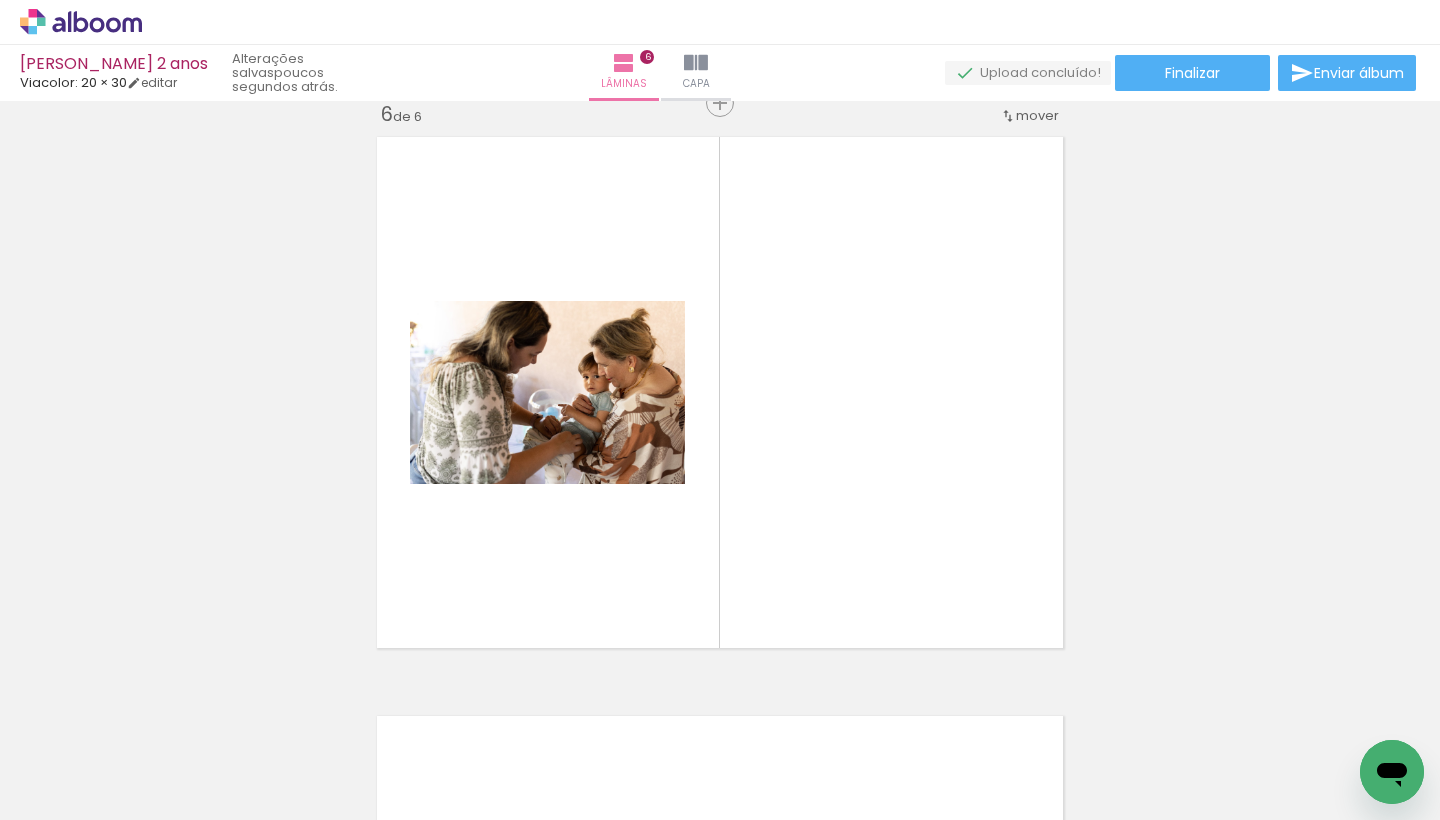 scroll, scrollTop: 2920, scrollLeft: 0, axis: vertical 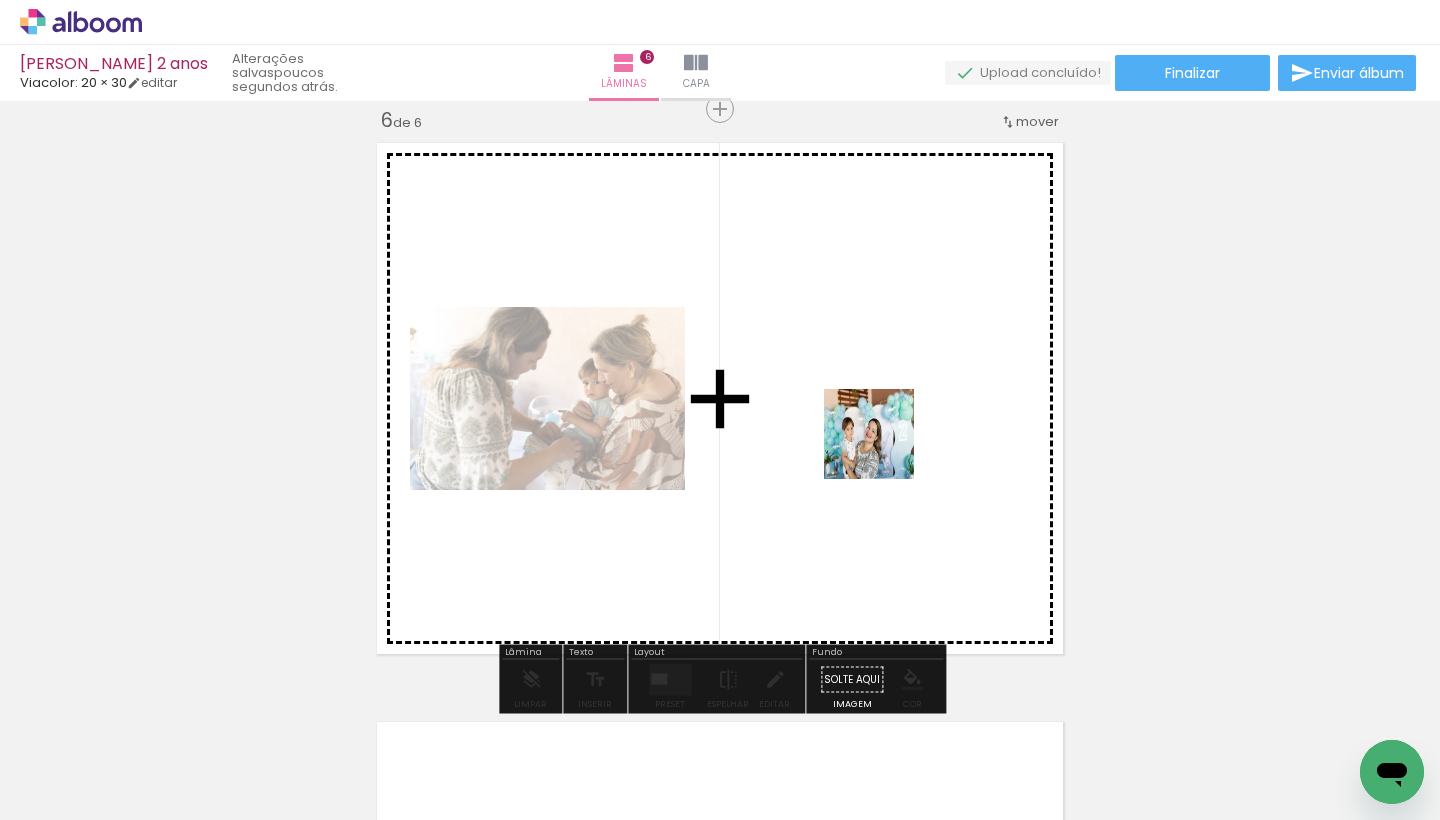 click at bounding box center (720, 410) 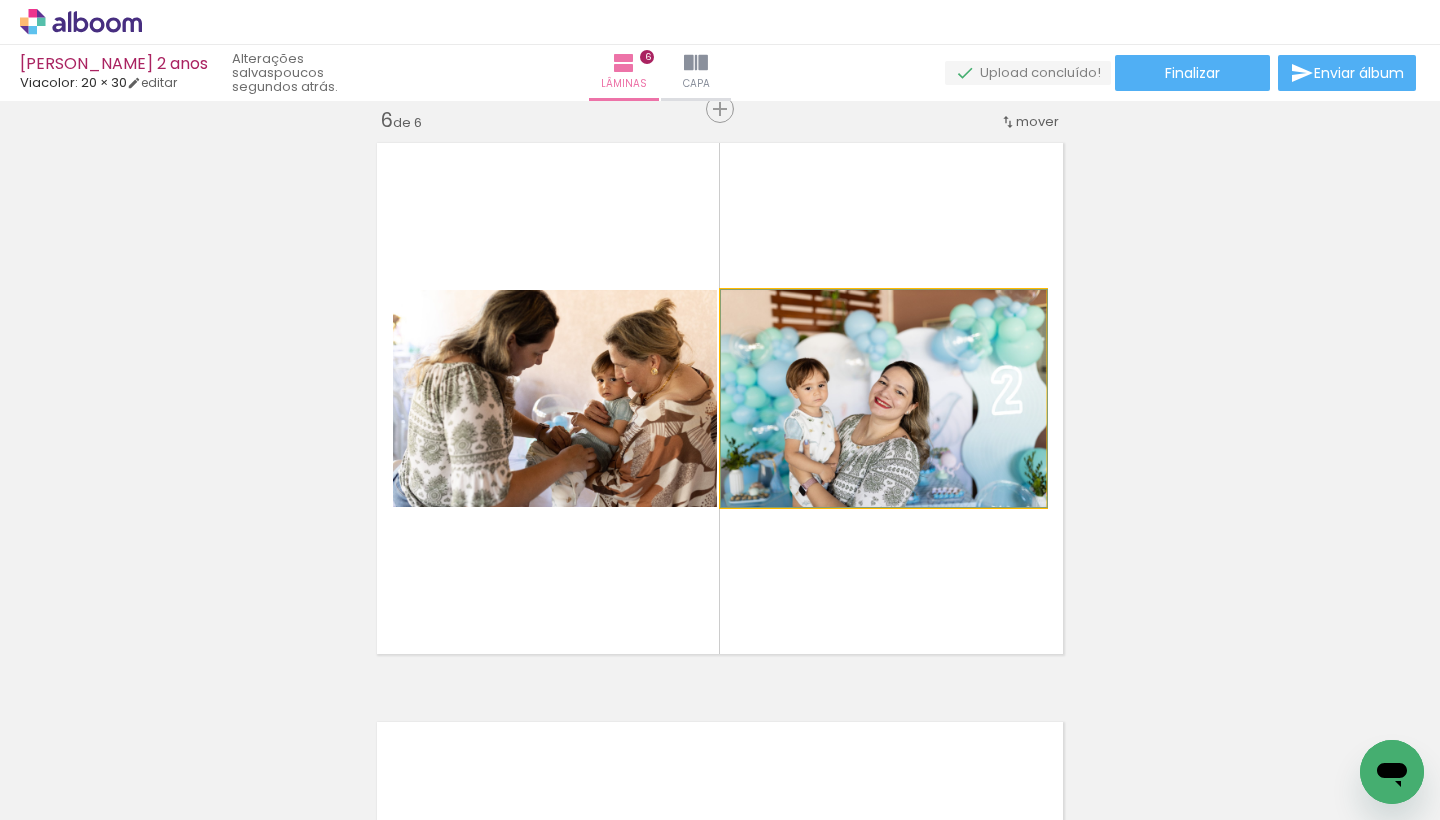 drag, startPoint x: 894, startPoint y: 430, endPoint x: 1129, endPoint y: 399, distance: 237.03586 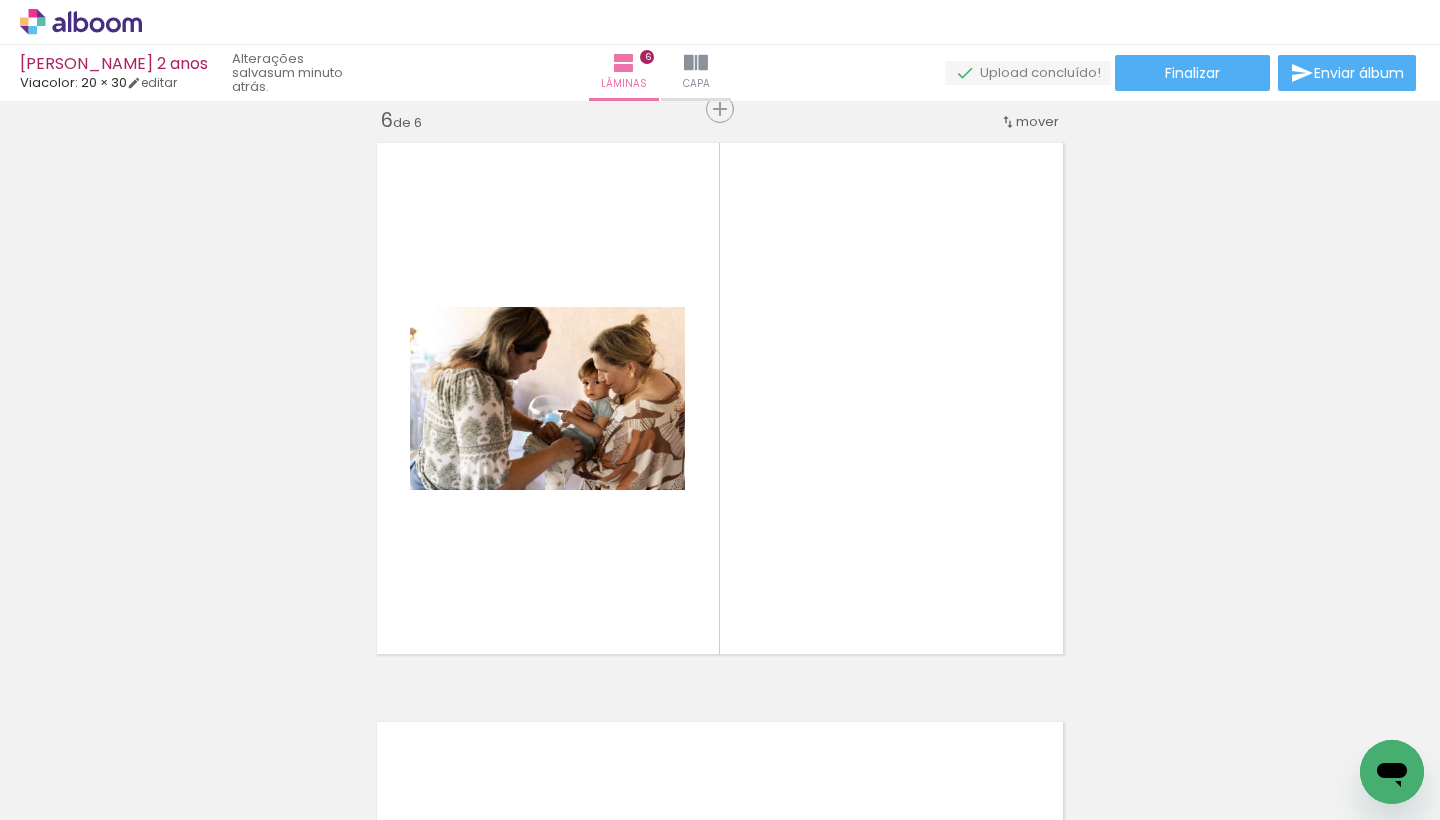 scroll, scrollTop: 0, scrollLeft: 3135, axis: horizontal 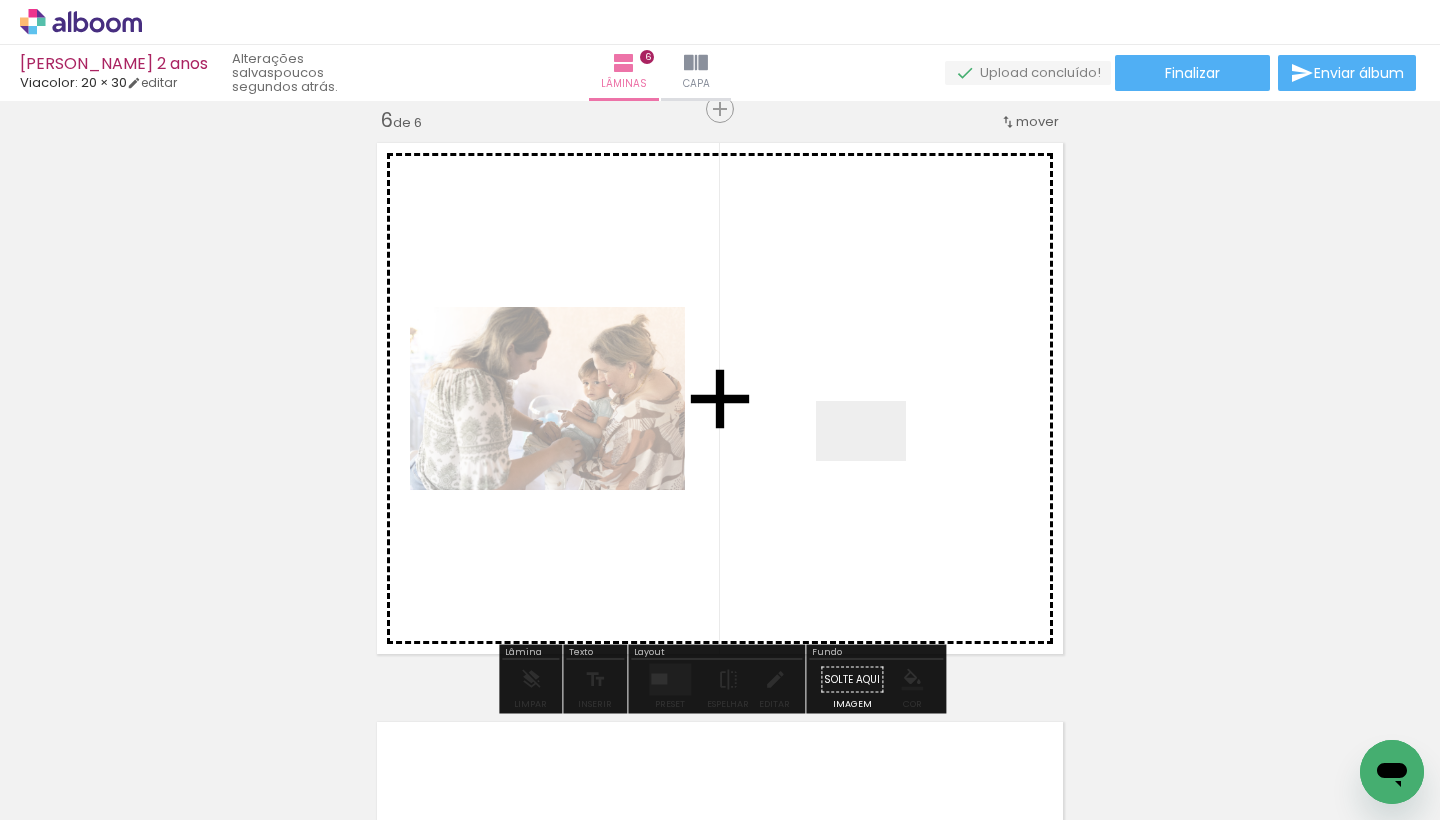drag, startPoint x: 995, startPoint y: 762, endPoint x: 877, endPoint y: 459, distance: 325.1661 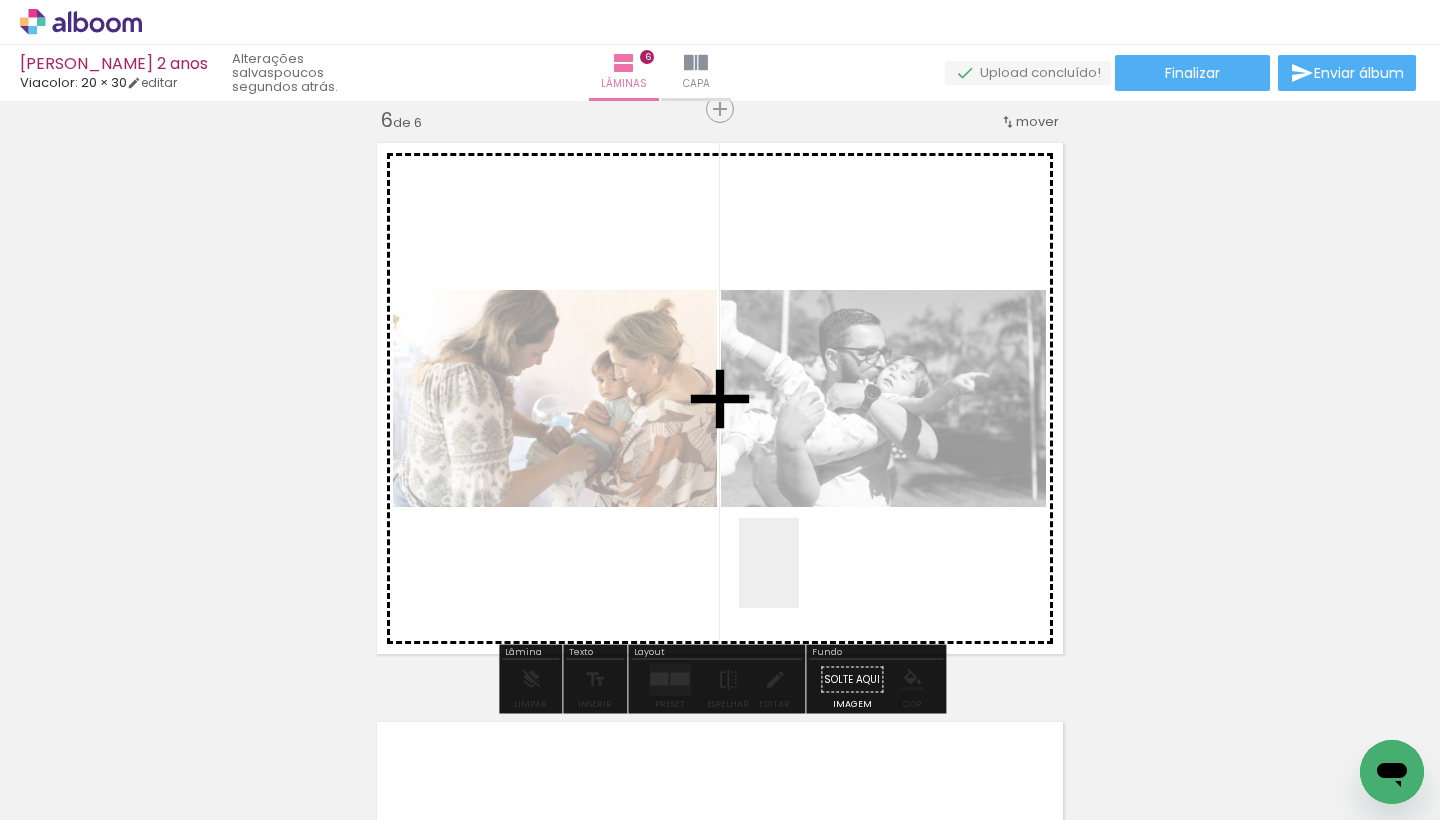 drag, startPoint x: 659, startPoint y: 766, endPoint x: 822, endPoint y: 557, distance: 265.04718 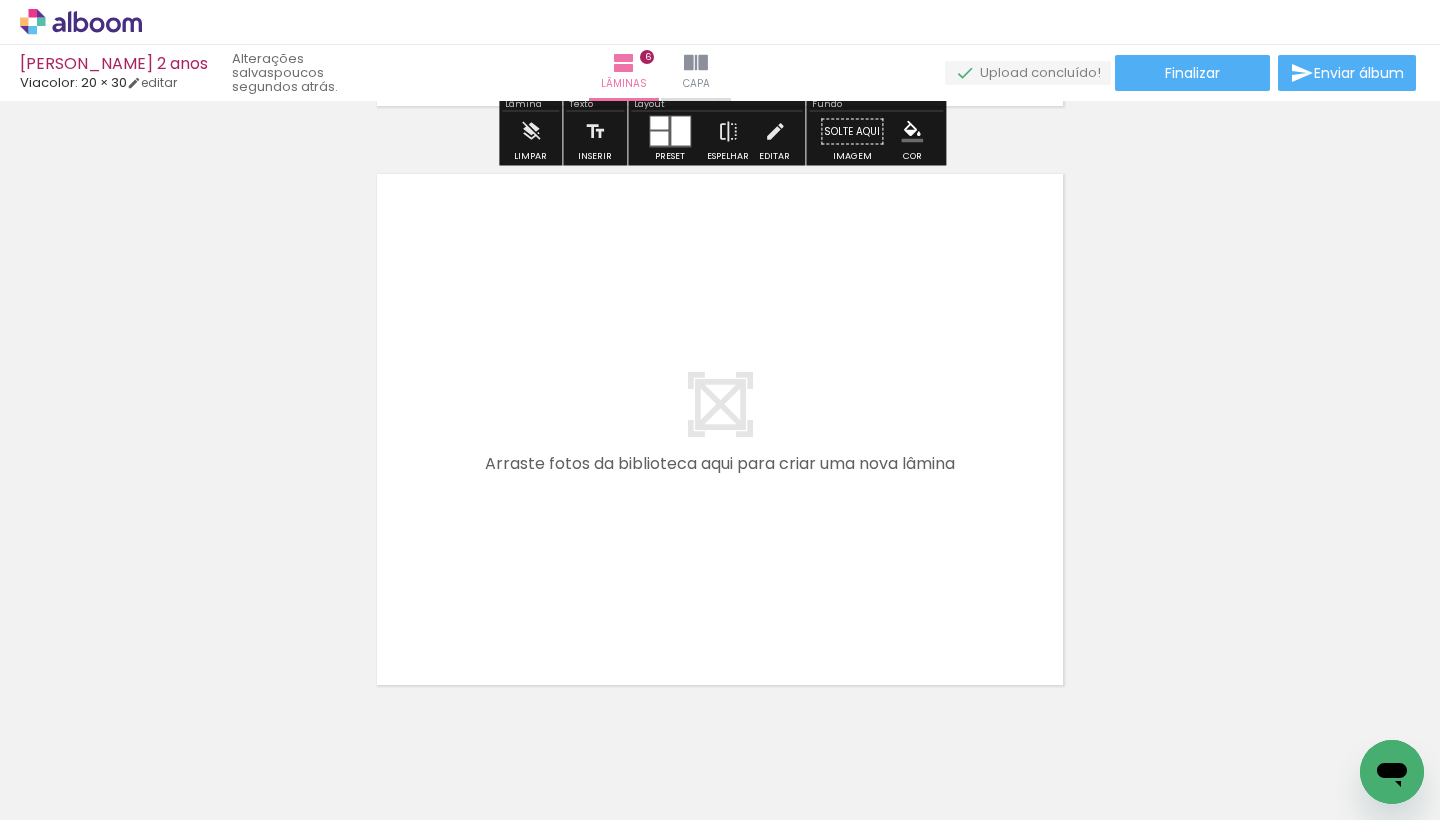 scroll, scrollTop: 3490, scrollLeft: 0, axis: vertical 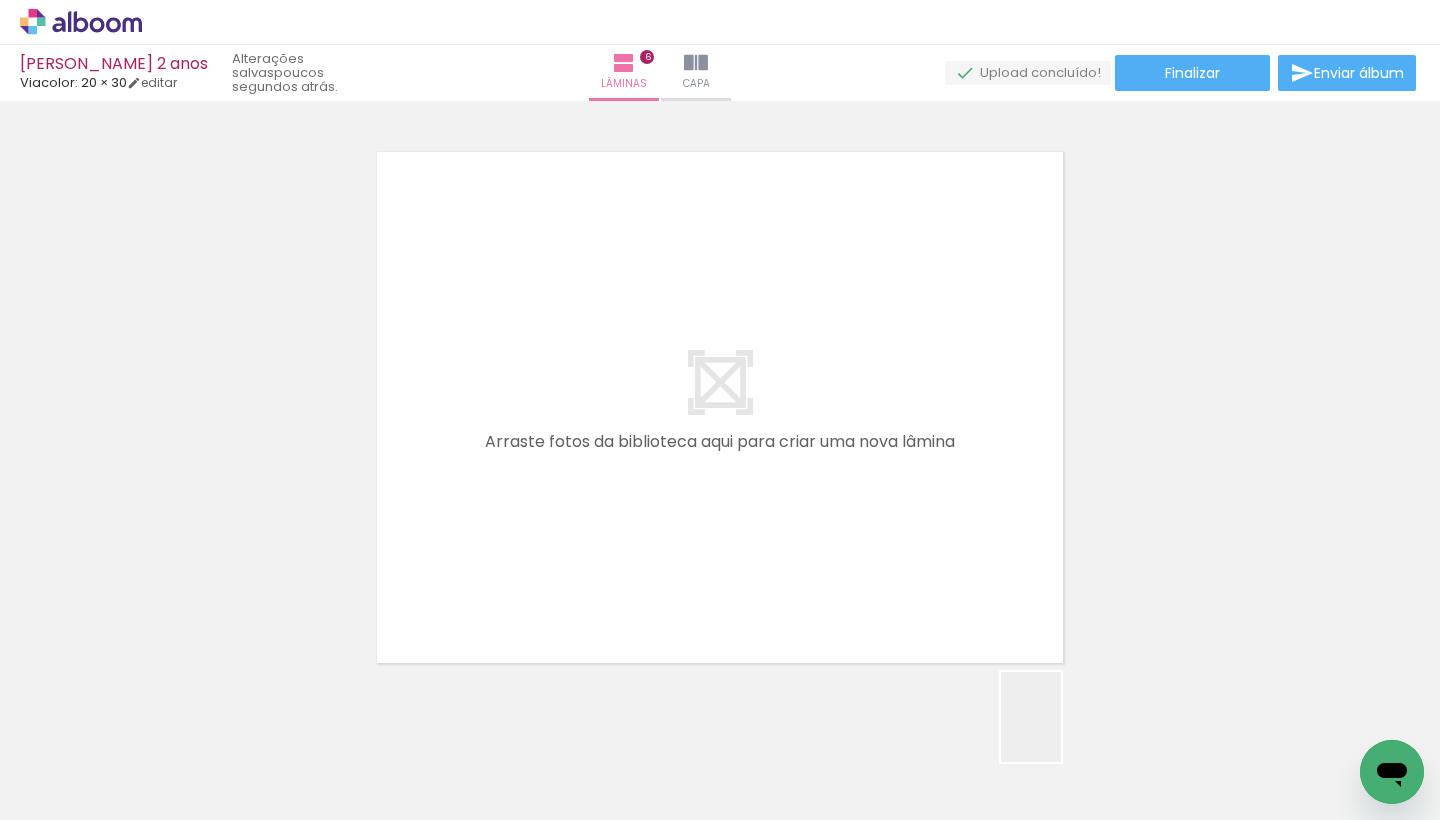 drag, startPoint x: 1114, startPoint y: 766, endPoint x: 802, endPoint y: 526, distance: 393.62927 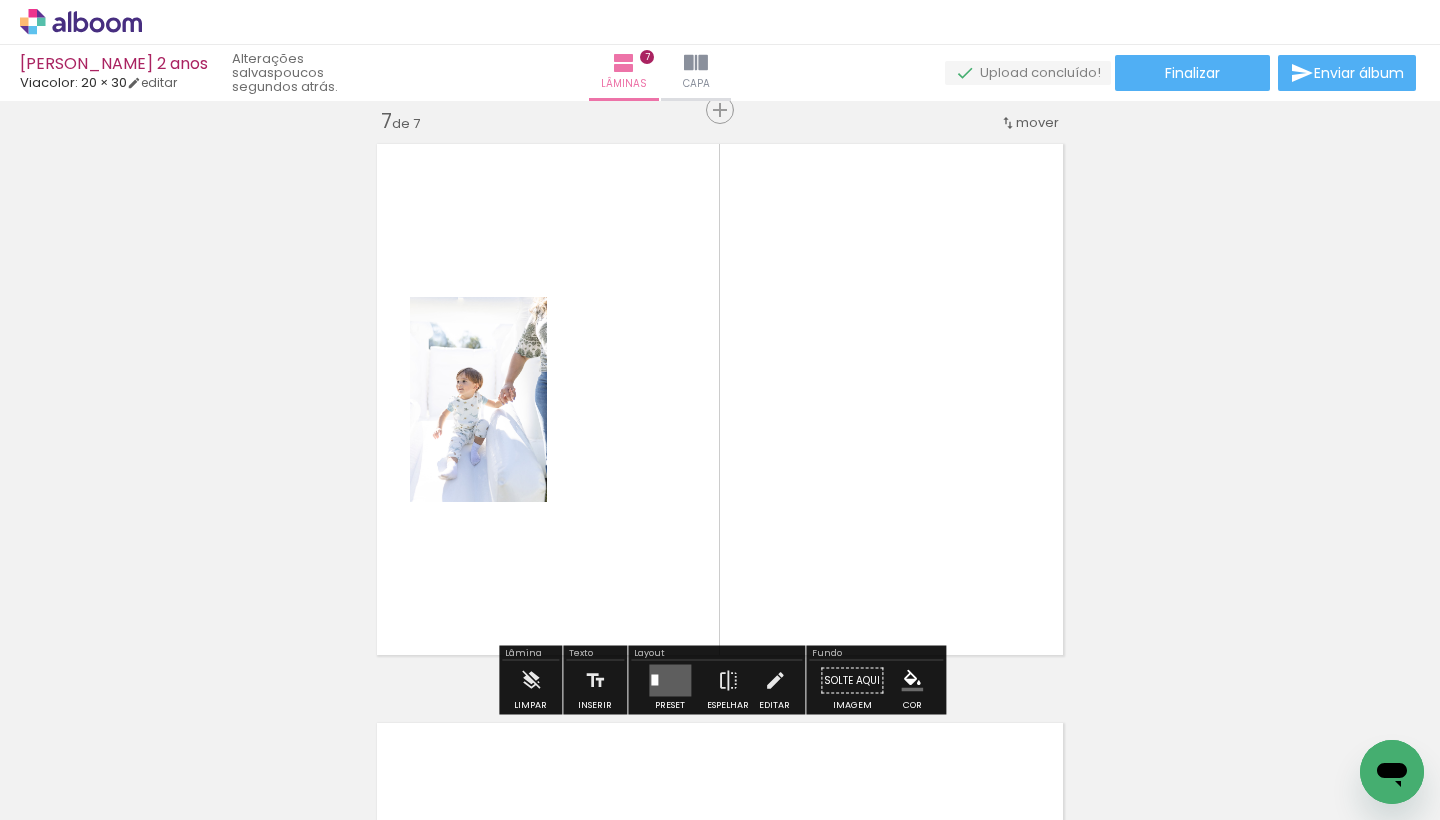 scroll, scrollTop: 3499, scrollLeft: 0, axis: vertical 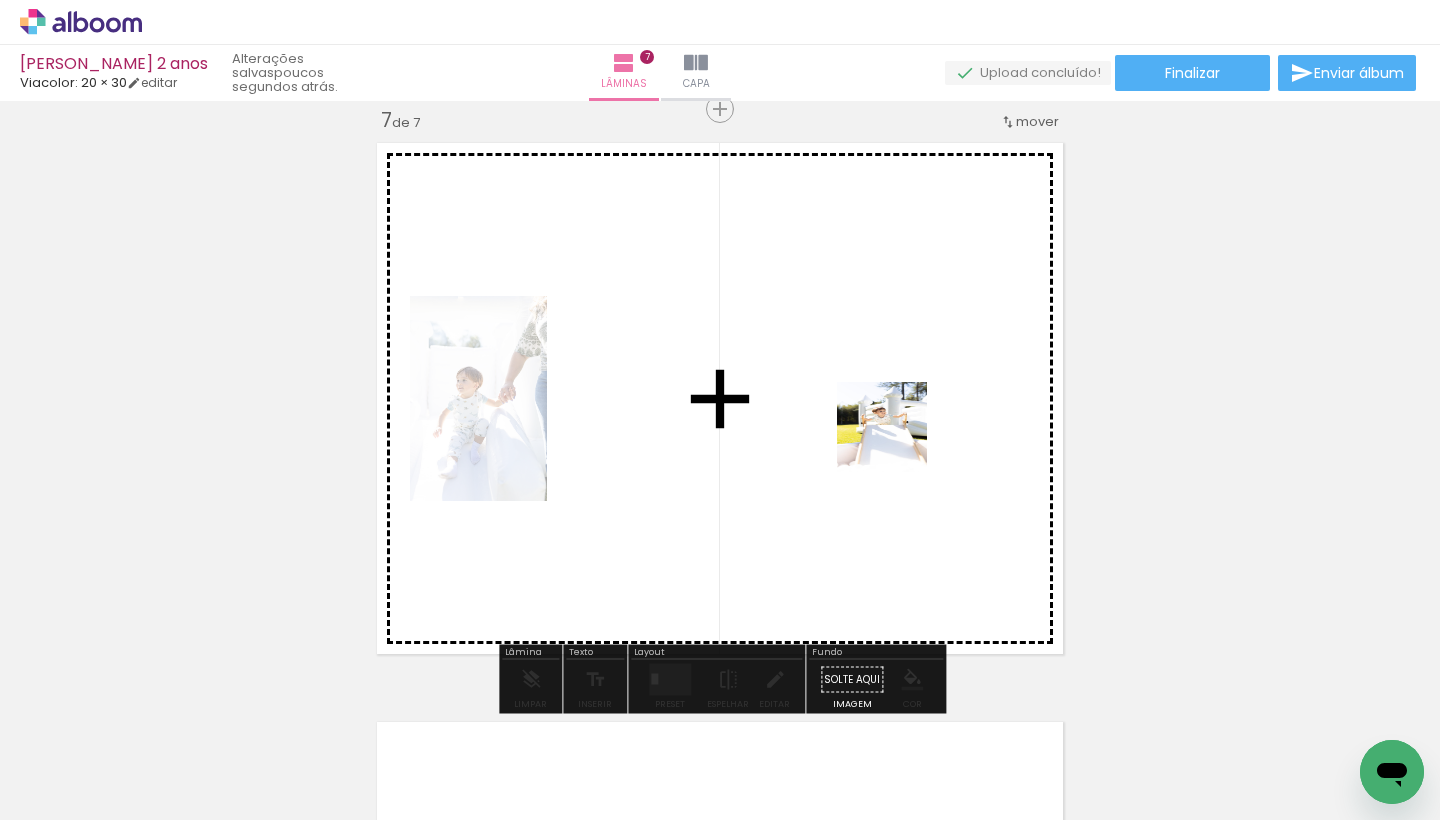 drag, startPoint x: 1221, startPoint y: 749, endPoint x: 897, endPoint y: 442, distance: 446.34628 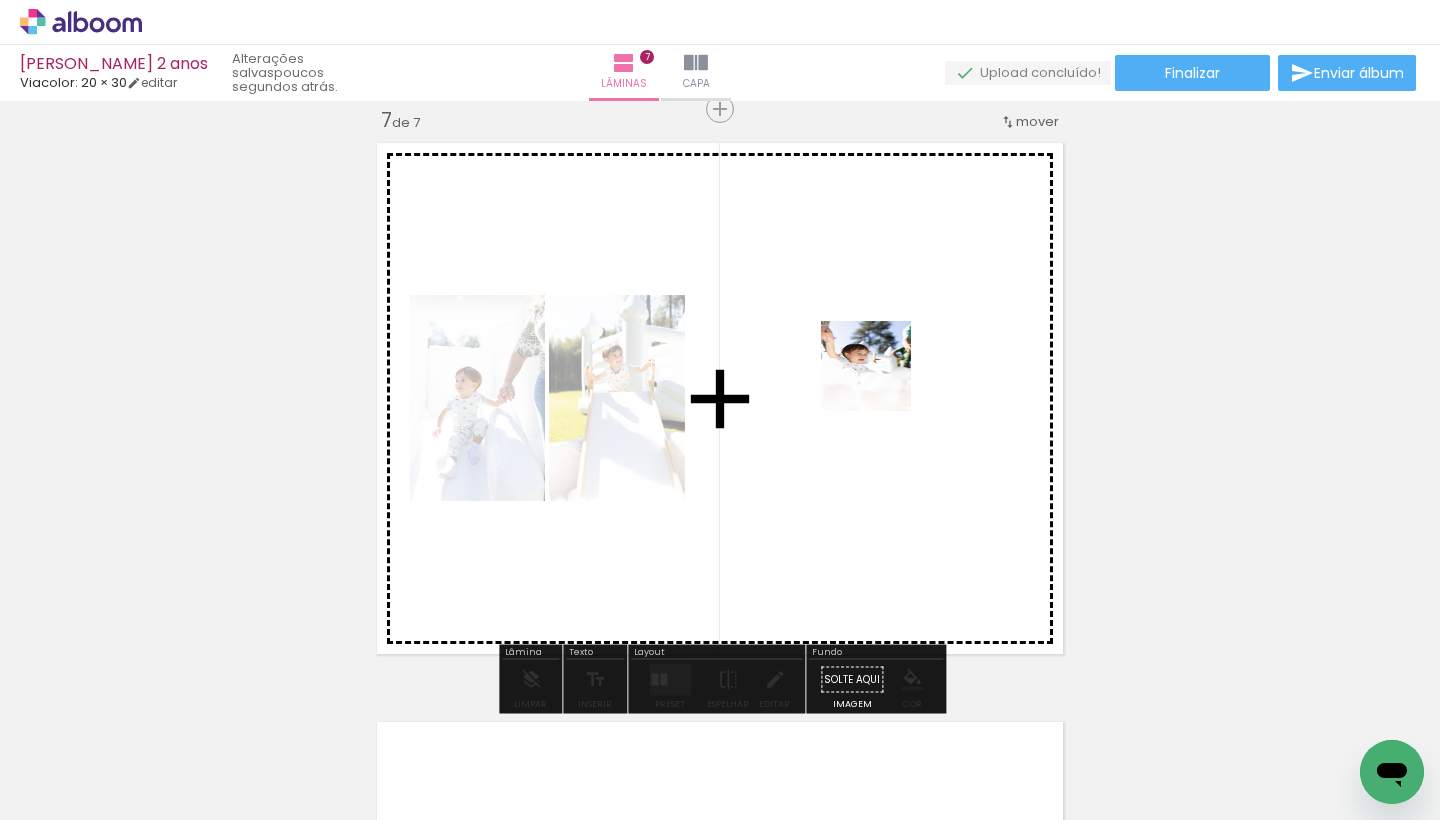 drag, startPoint x: 1364, startPoint y: 731, endPoint x: 881, endPoint y: 381, distance: 596.4805 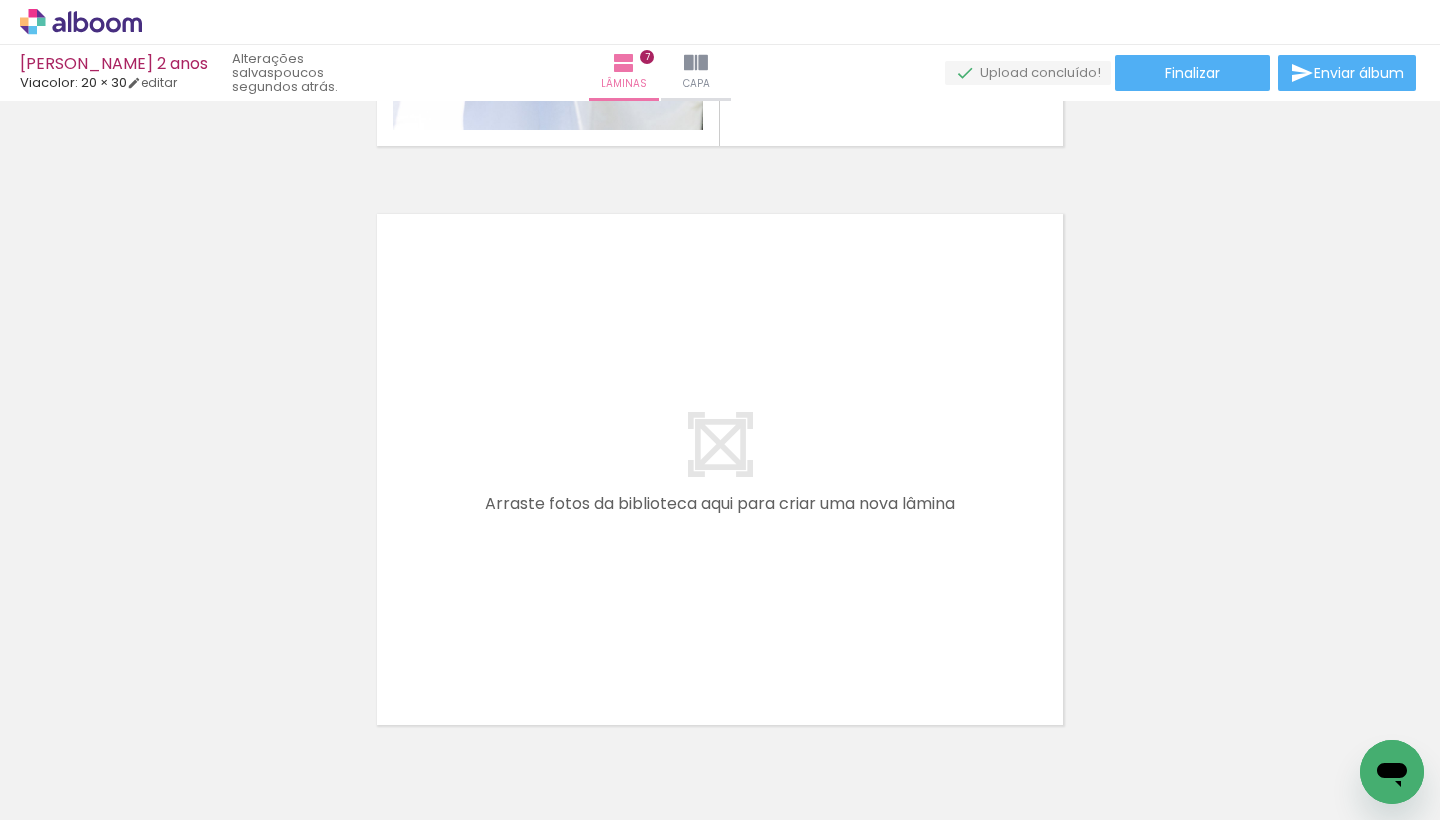 scroll, scrollTop: 4010, scrollLeft: 0, axis: vertical 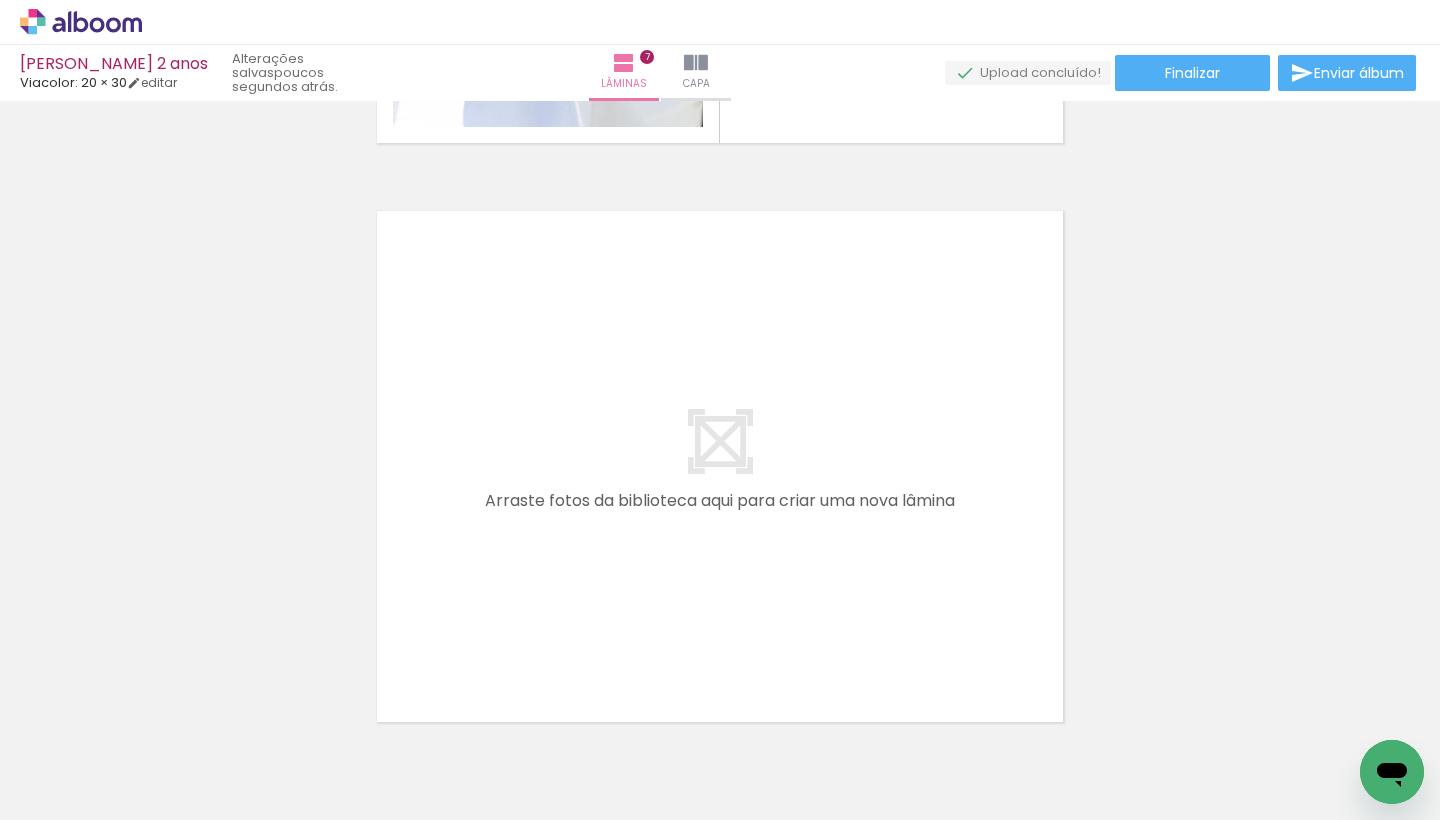 drag, startPoint x: 606, startPoint y: 753, endPoint x: 632, endPoint y: 519, distance: 235.44002 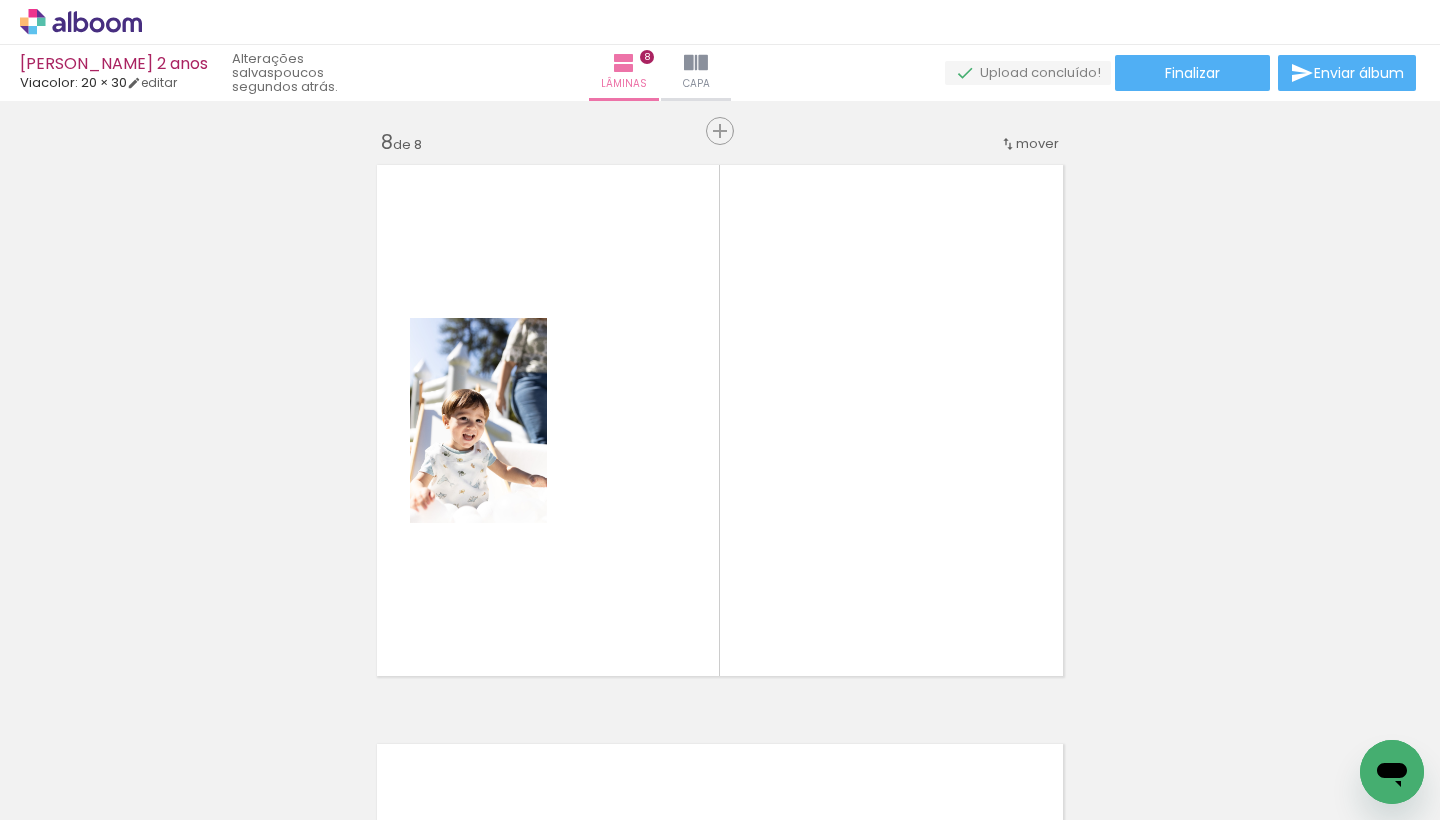 scroll, scrollTop: 4078, scrollLeft: 0, axis: vertical 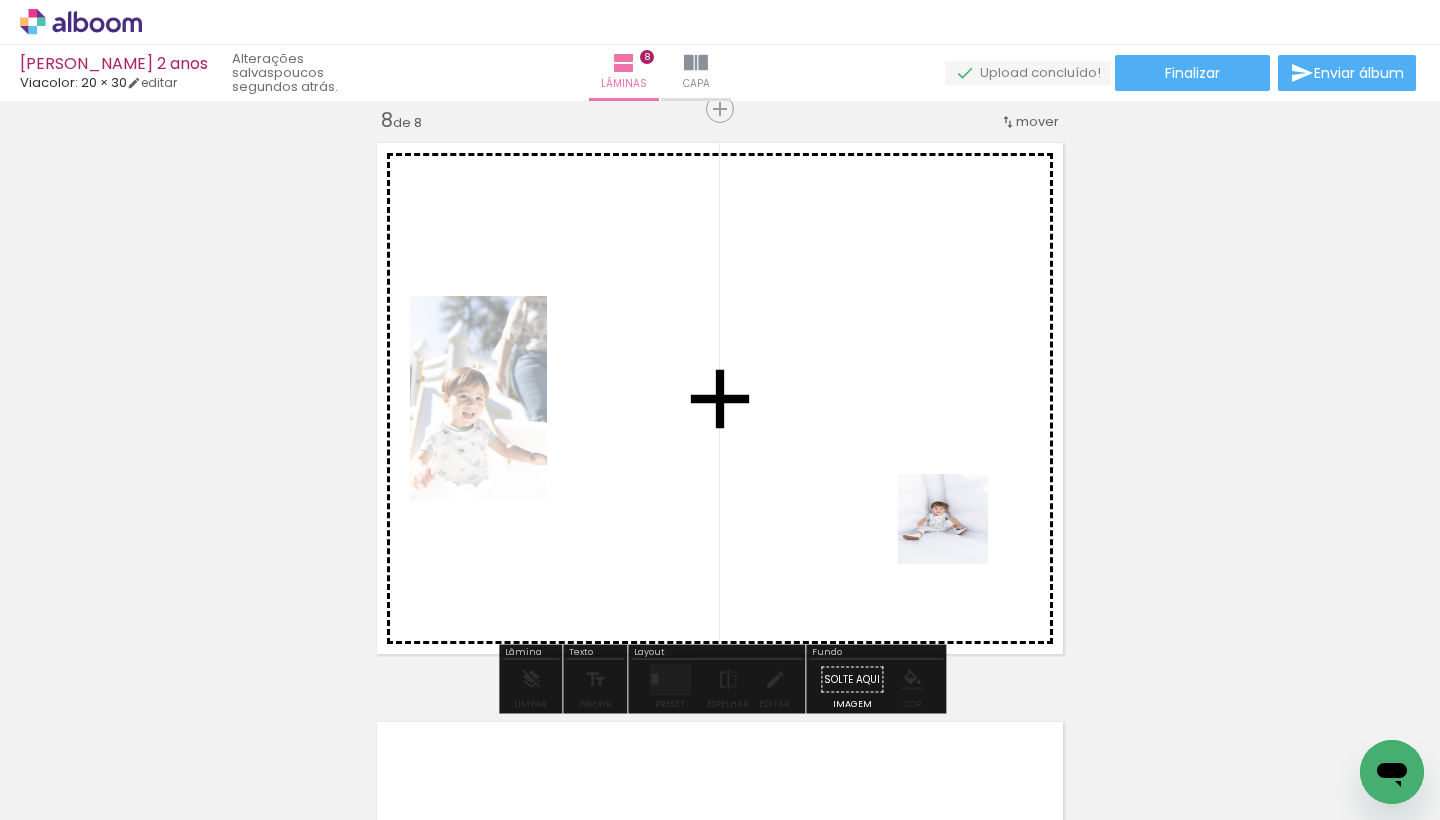 drag, startPoint x: 975, startPoint y: 757, endPoint x: 959, endPoint y: 527, distance: 230.55585 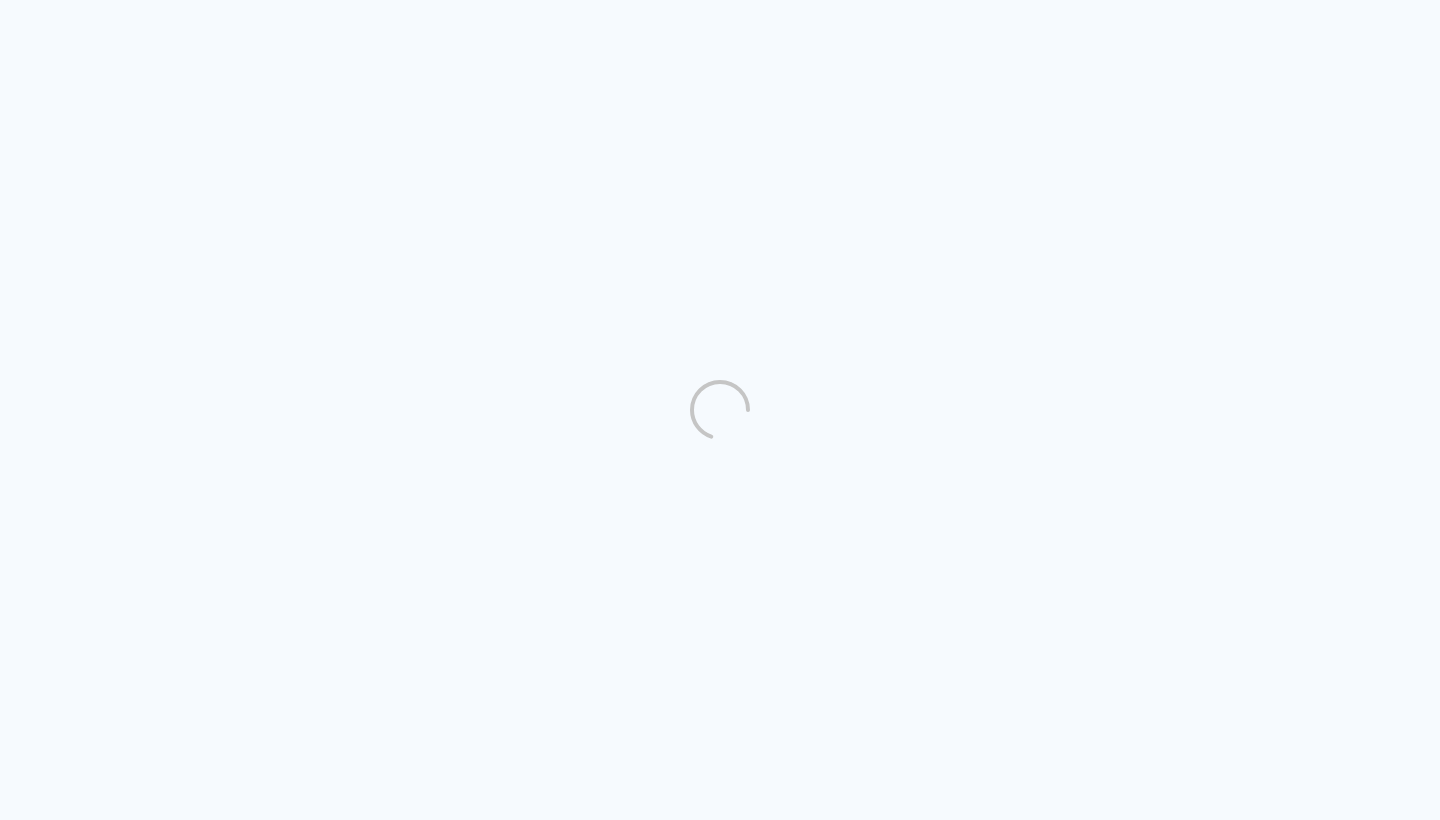 scroll, scrollTop: 0, scrollLeft: 0, axis: both 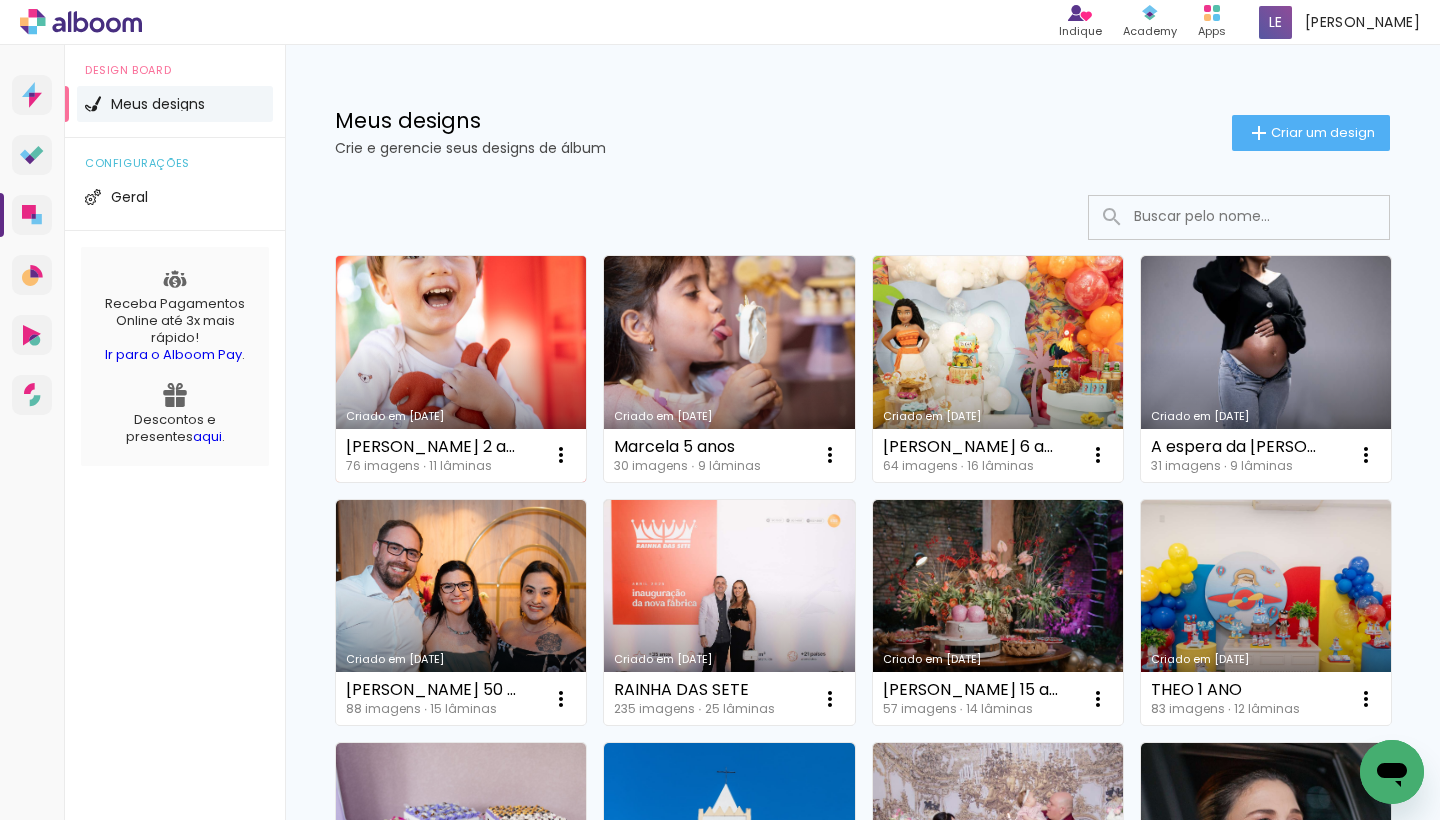 click on "Criado em [DATE]" at bounding box center (461, 369) 